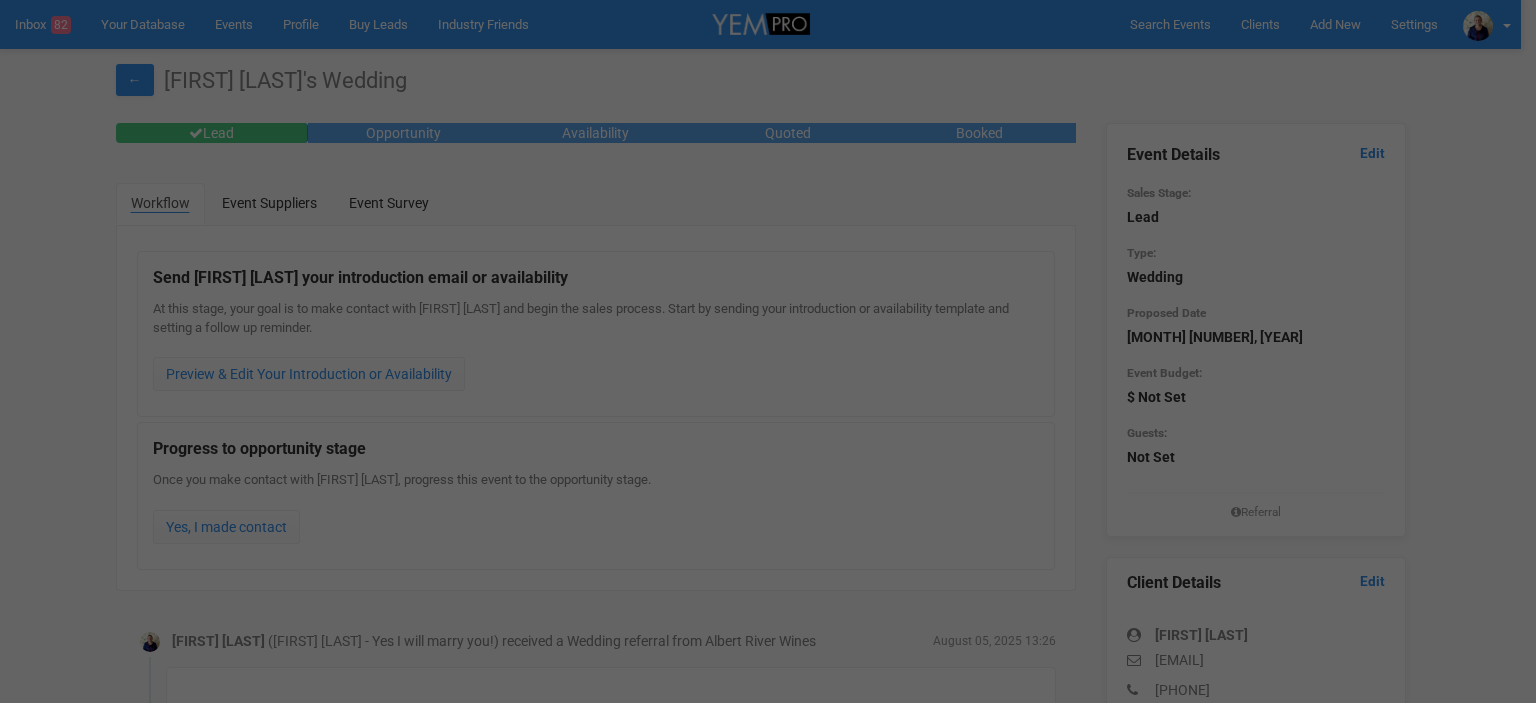 scroll, scrollTop: 0, scrollLeft: 0, axis: both 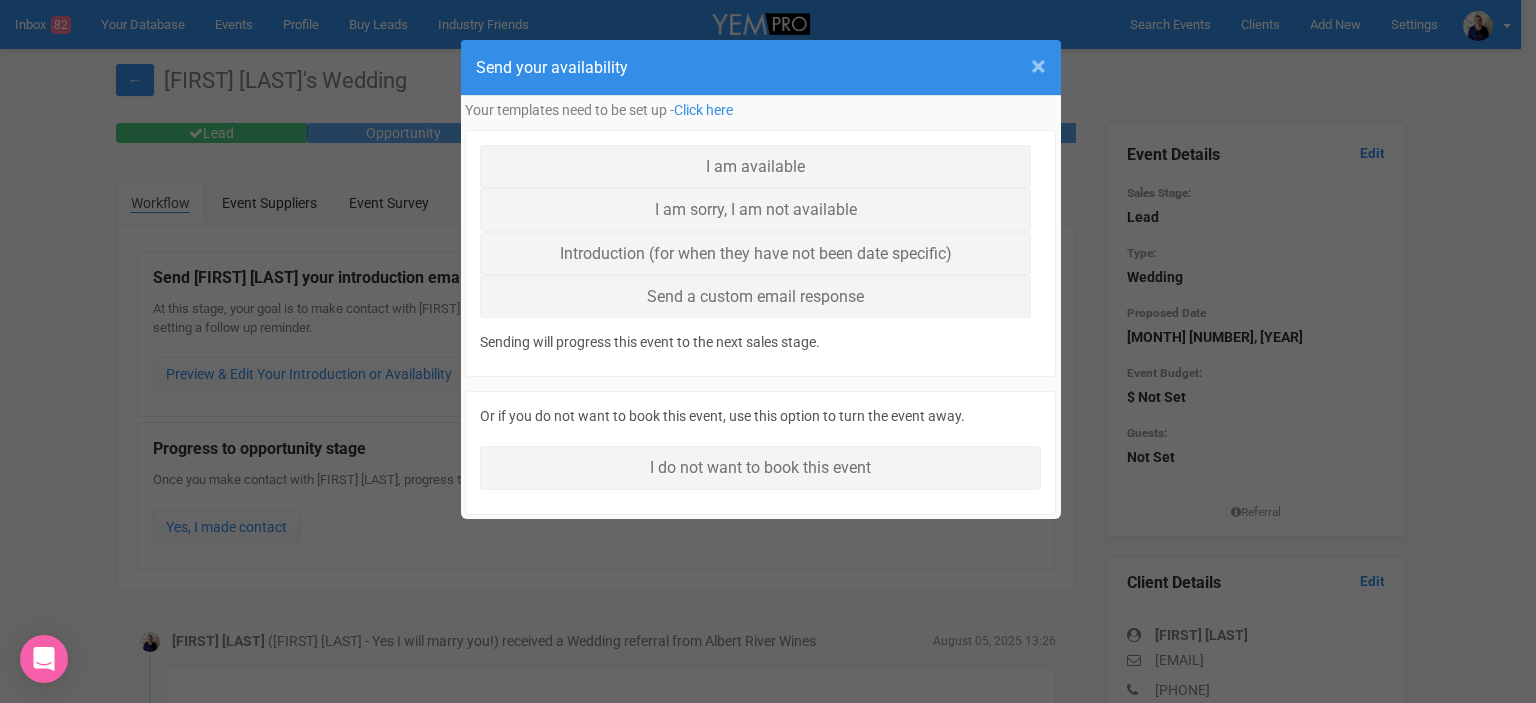 click on "×" at bounding box center [1038, 66] 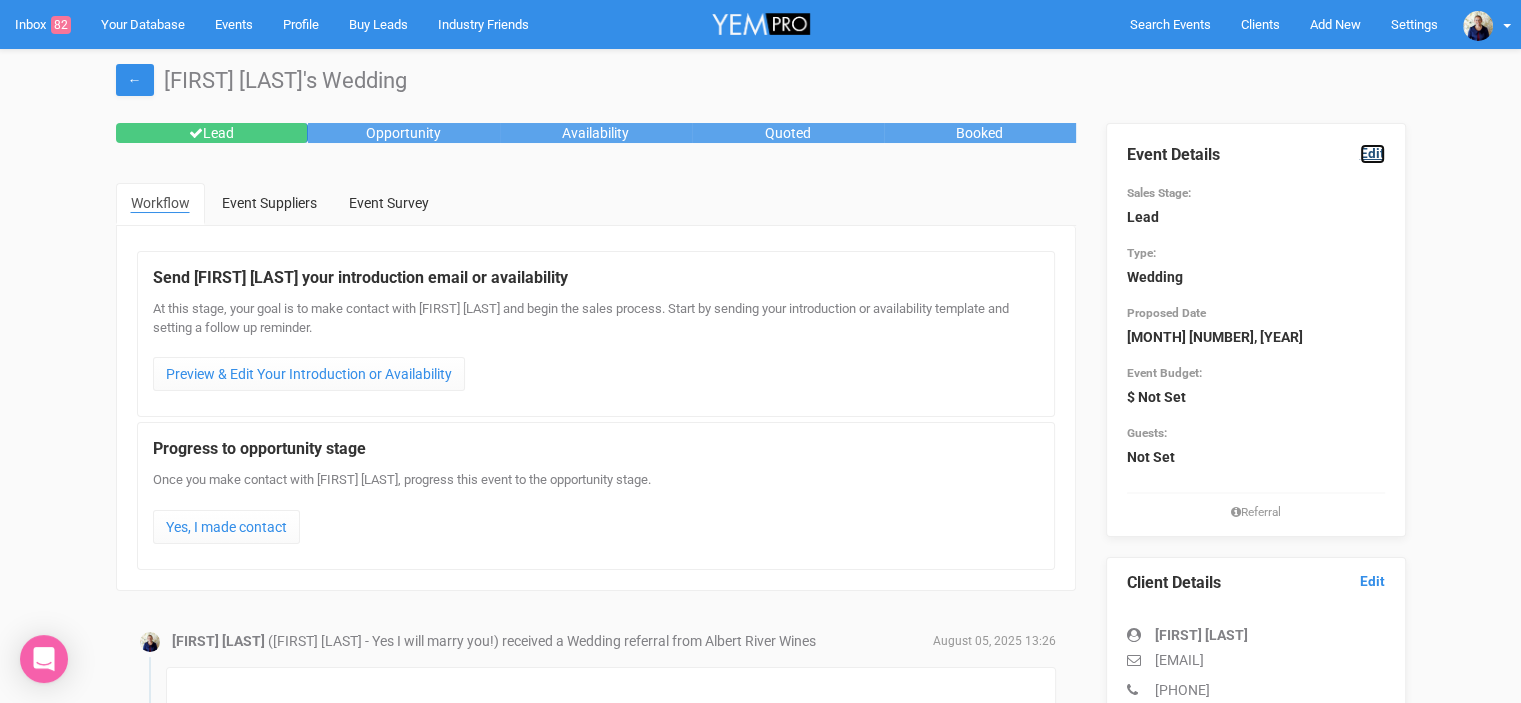 click on "Edit" at bounding box center (1372, 153) 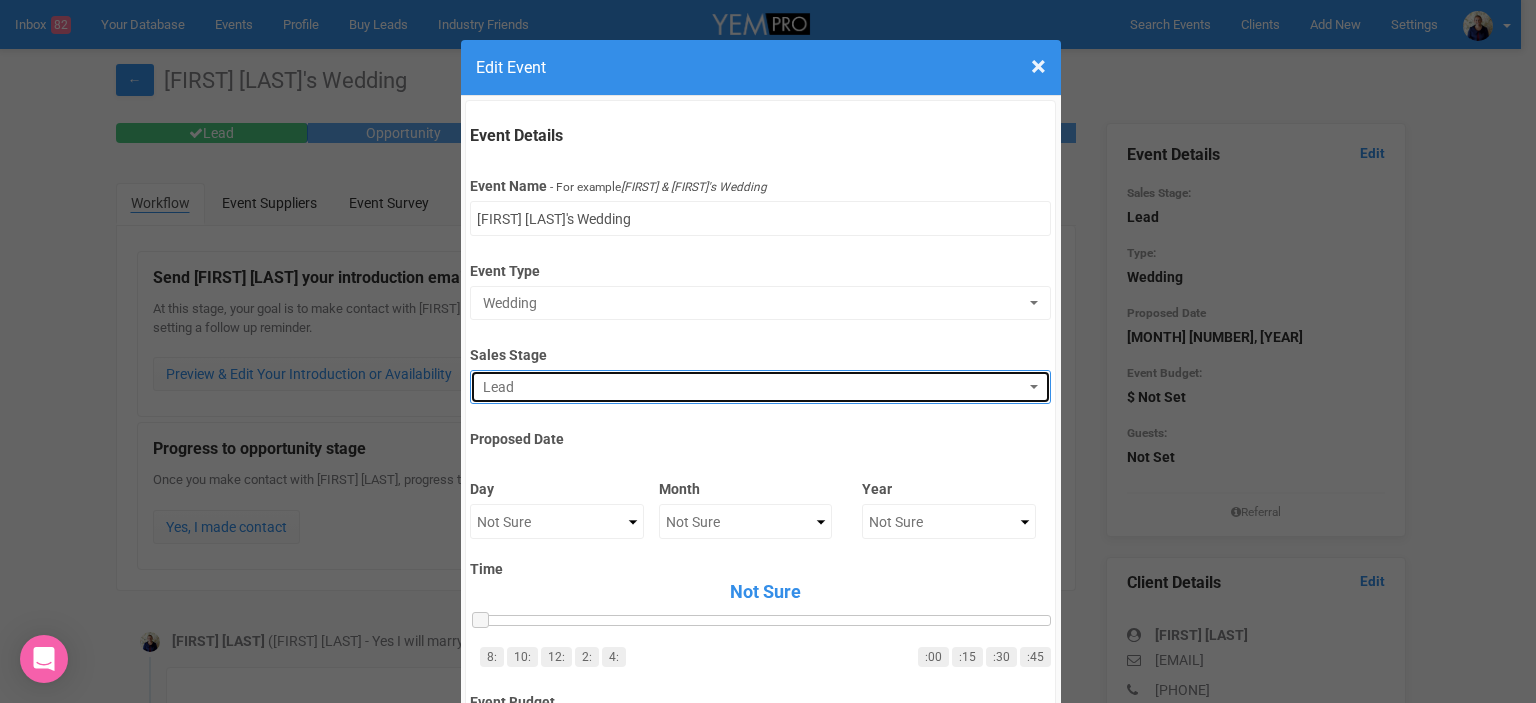 click on "Lead" at bounding box center (754, 387) 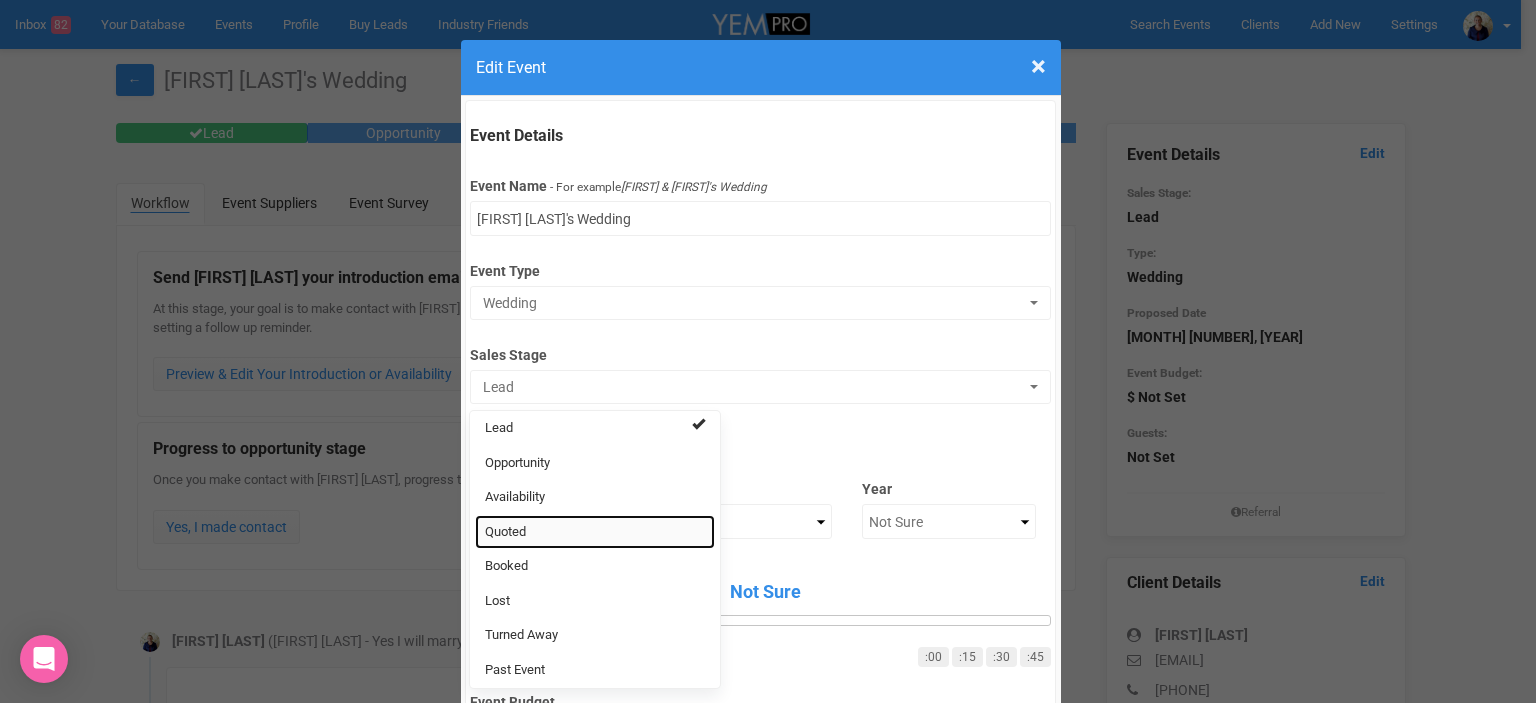 click on "Quoted" at bounding box center (595, 532) 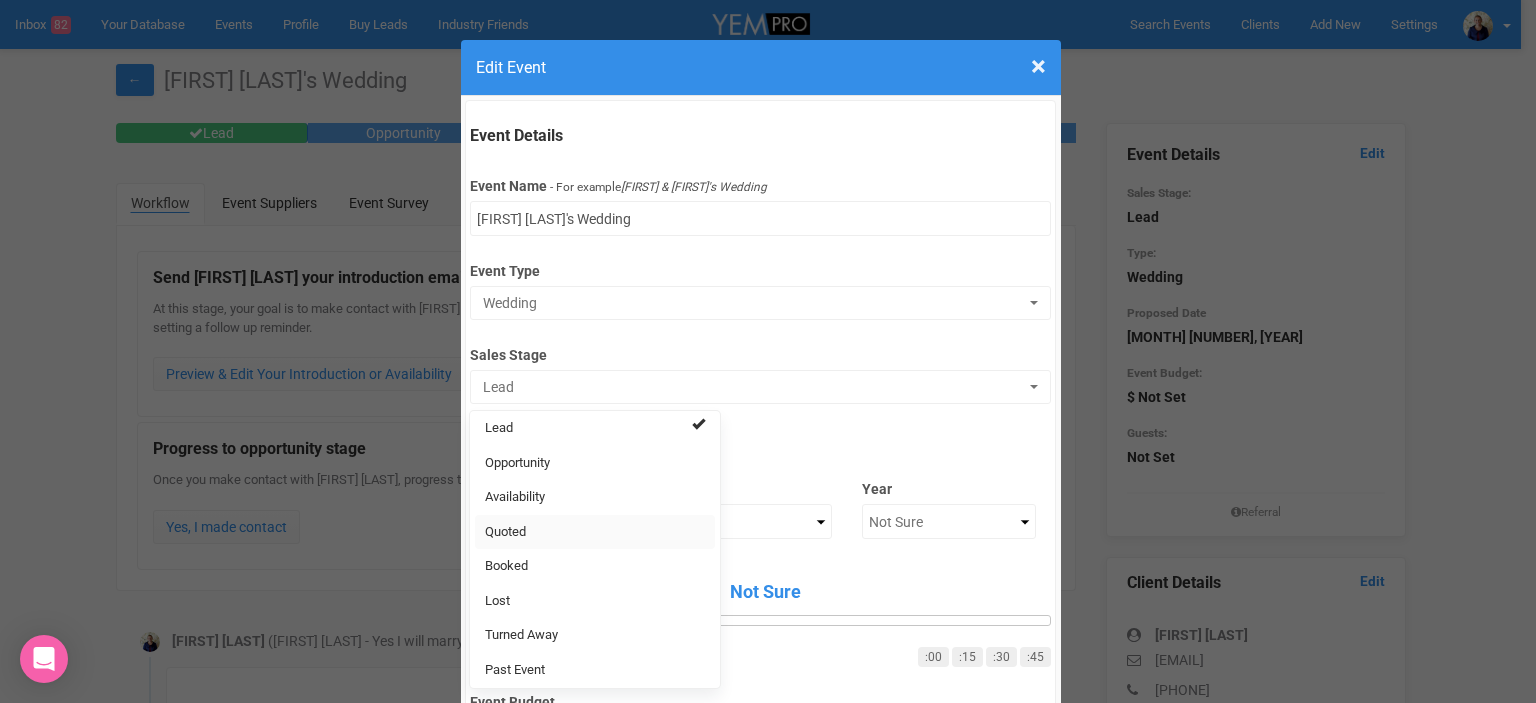 select on "9" 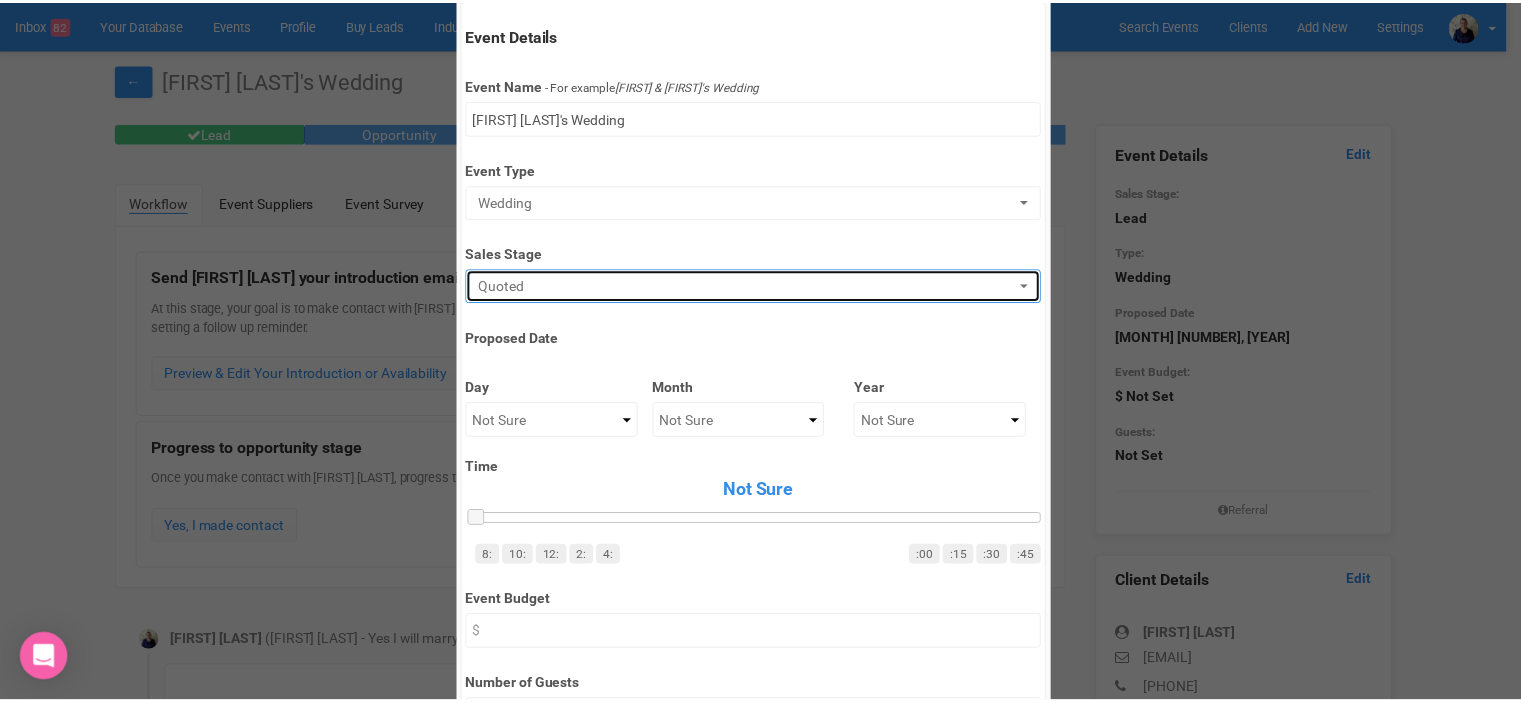 scroll, scrollTop: 700, scrollLeft: 0, axis: vertical 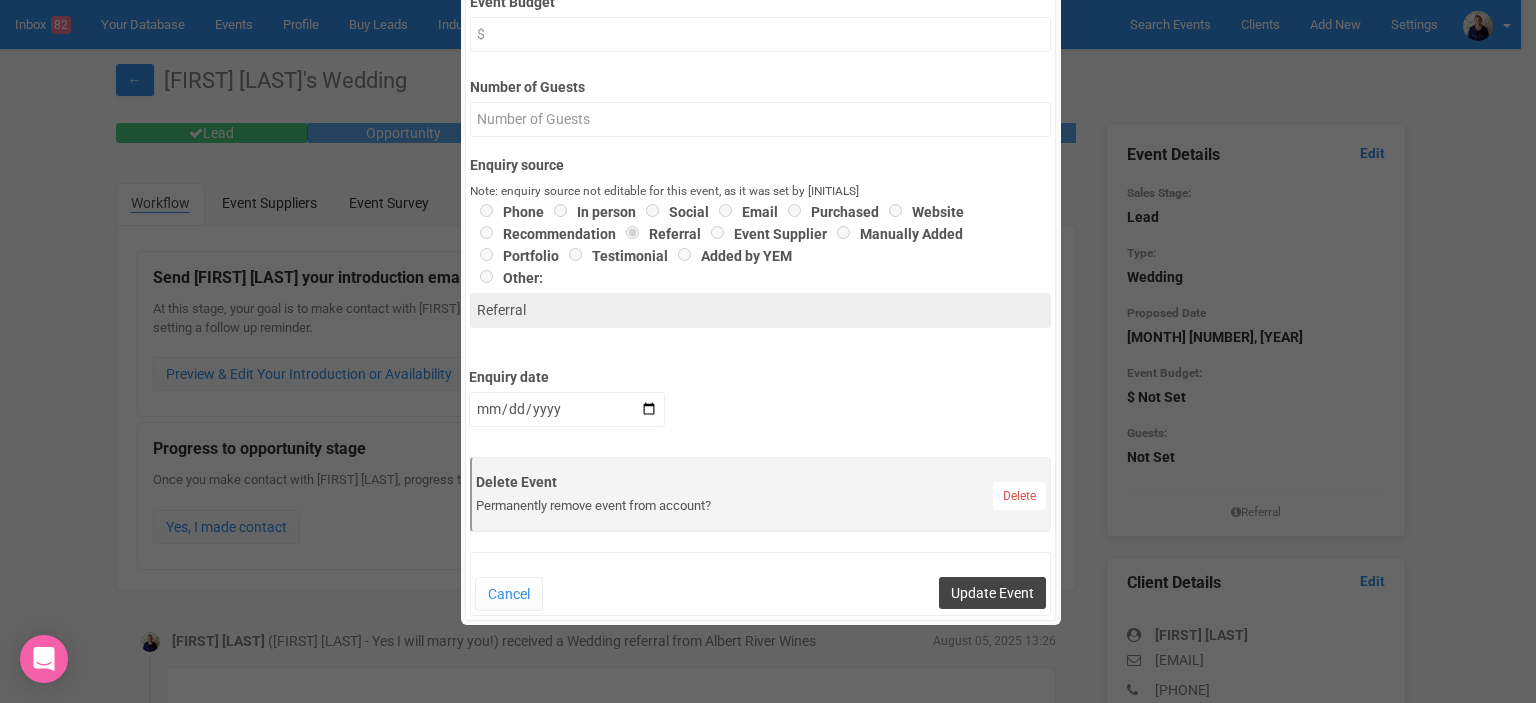 click on "Update Event" at bounding box center [992, 593] 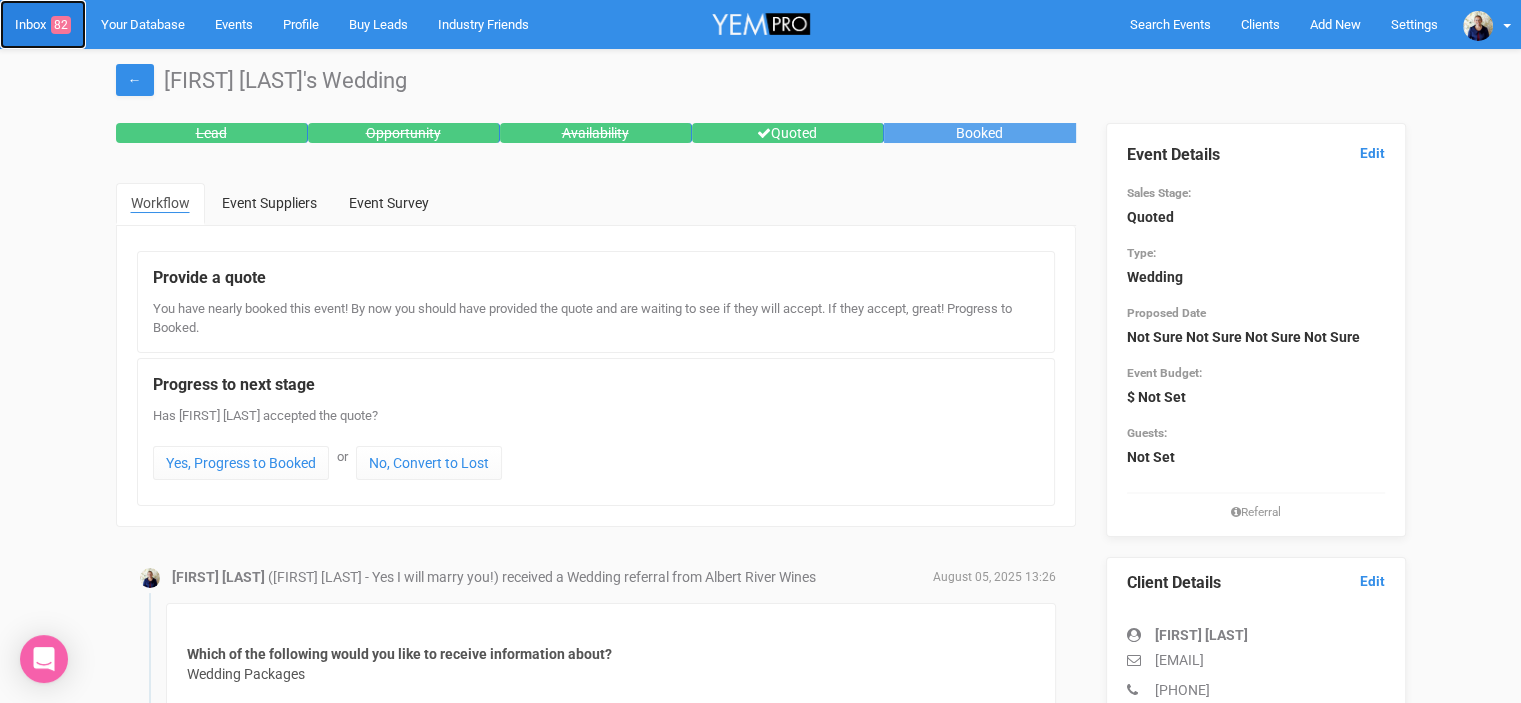 click on "Inbox  82" at bounding box center (43, 24) 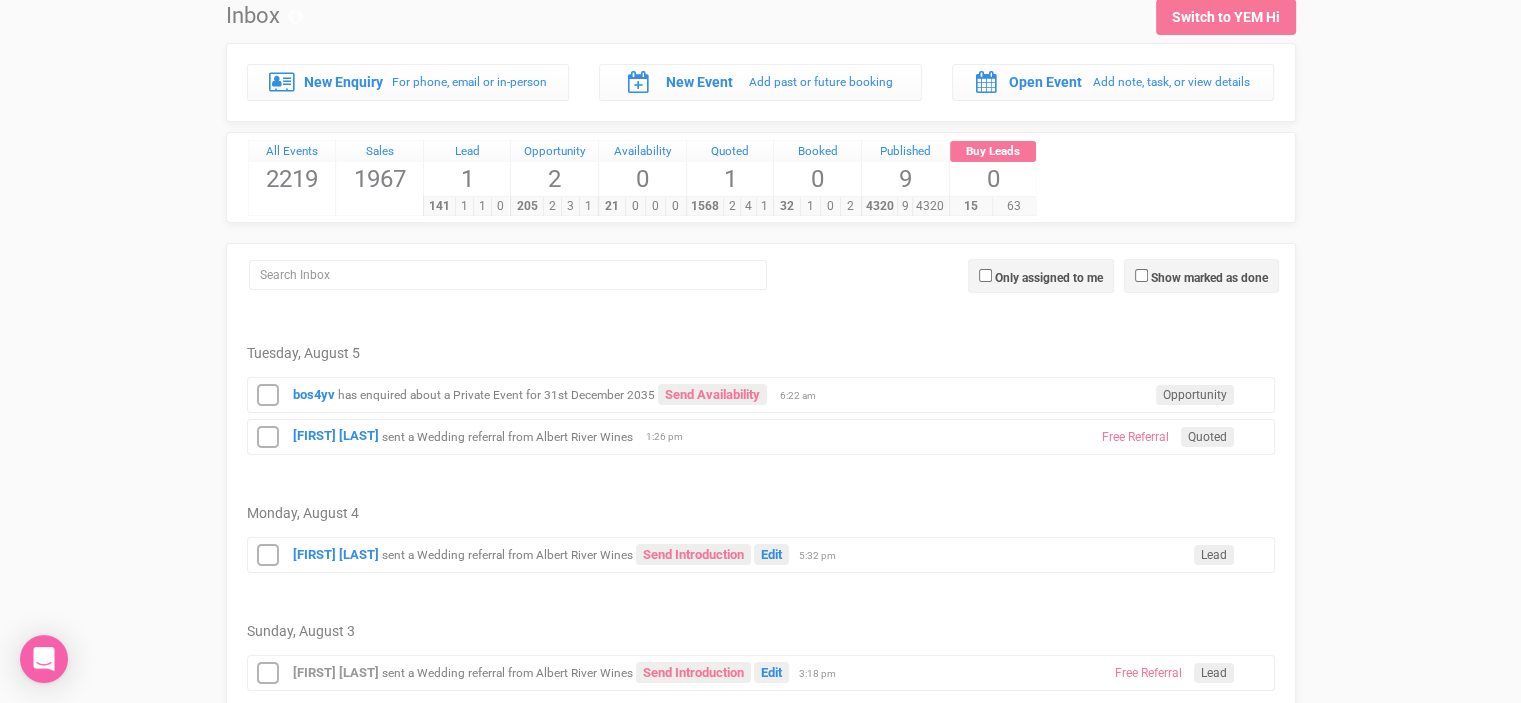 scroll, scrollTop: 100, scrollLeft: 0, axis: vertical 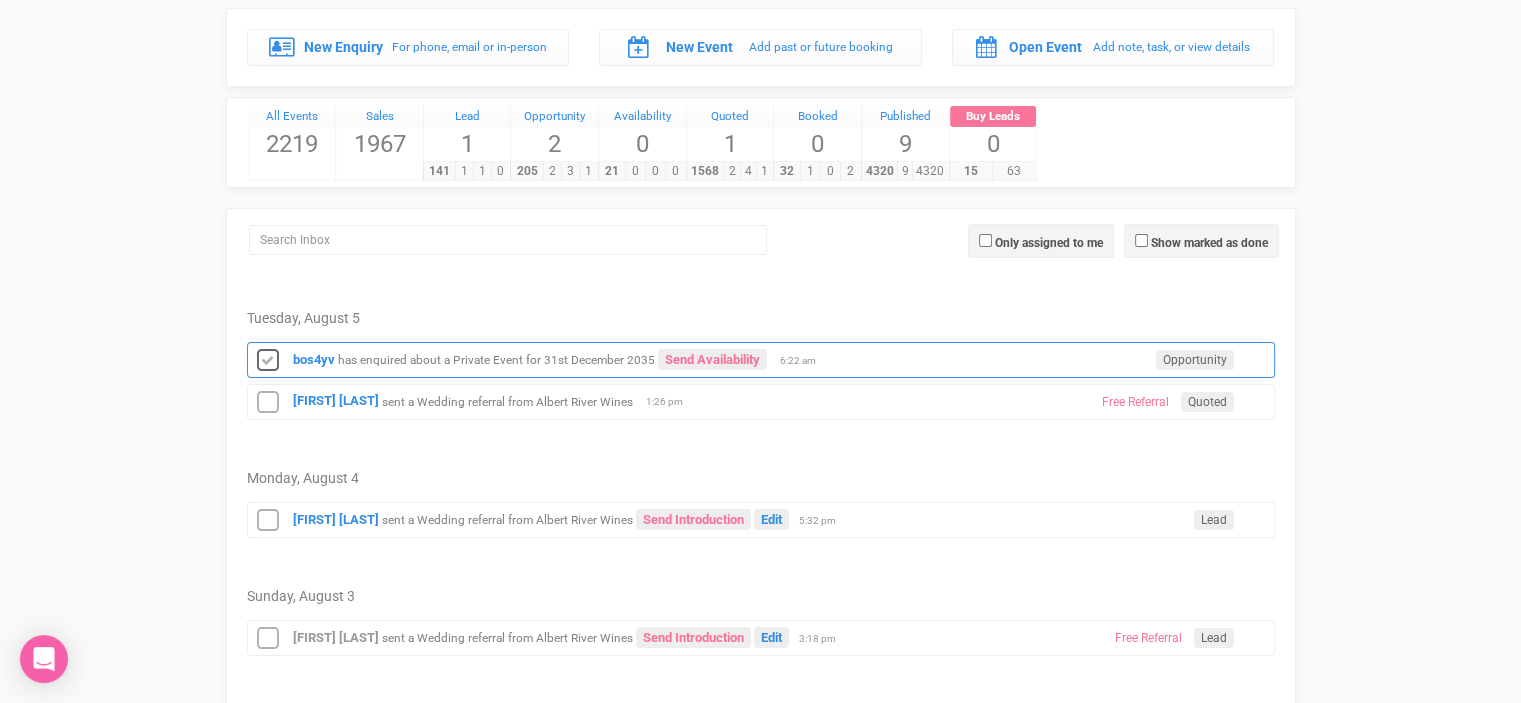 click at bounding box center [268, 361] 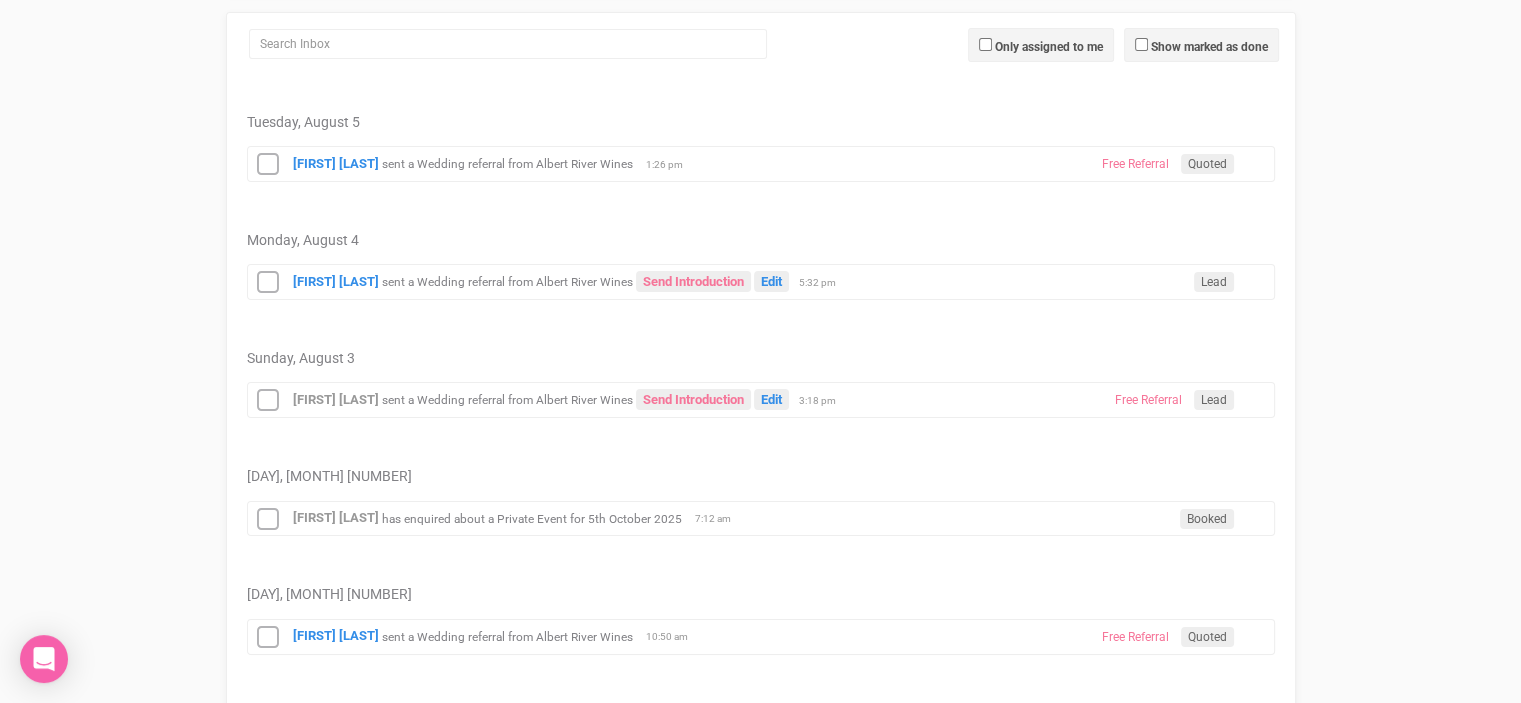 scroll, scrollTop: 300, scrollLeft: 0, axis: vertical 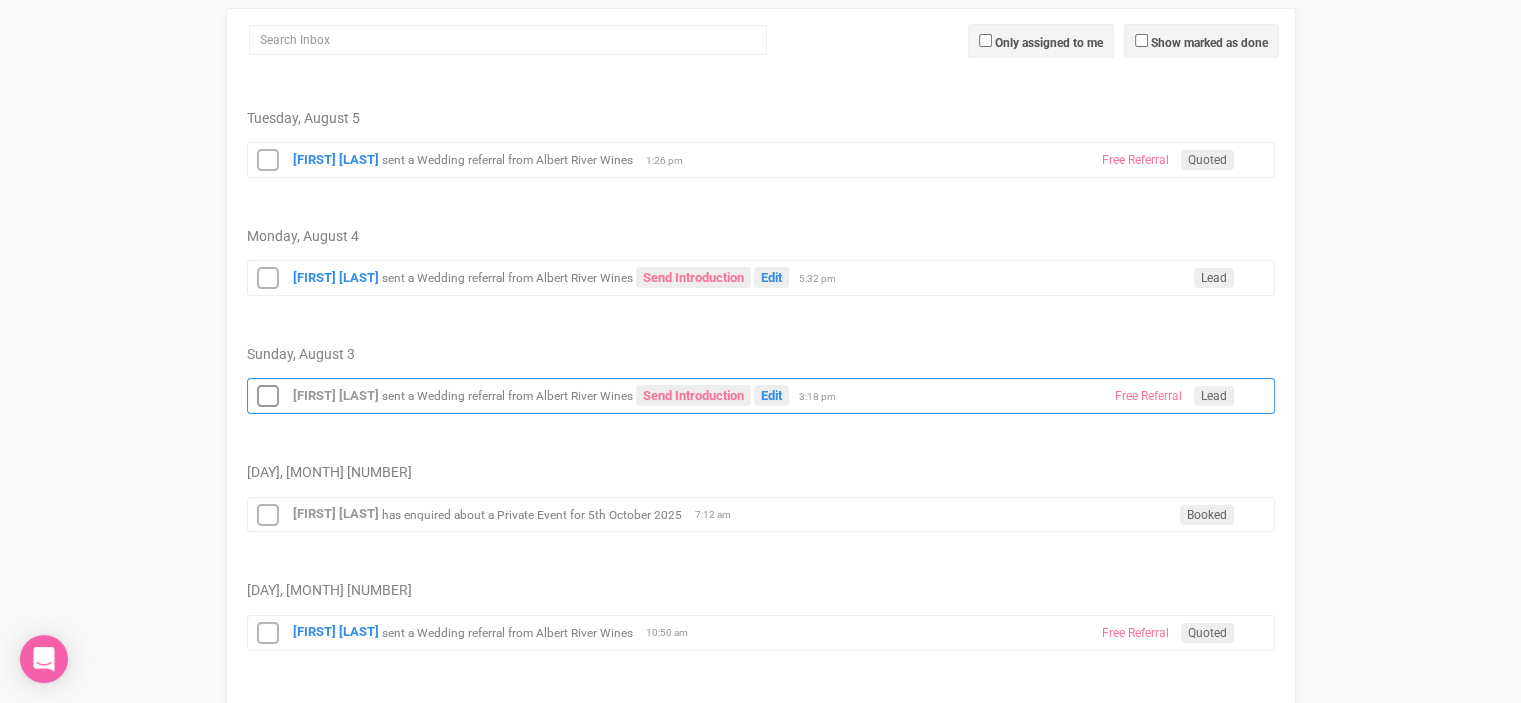 click on "sent a Wedding referral from Albert River Wines" at bounding box center (507, 396) 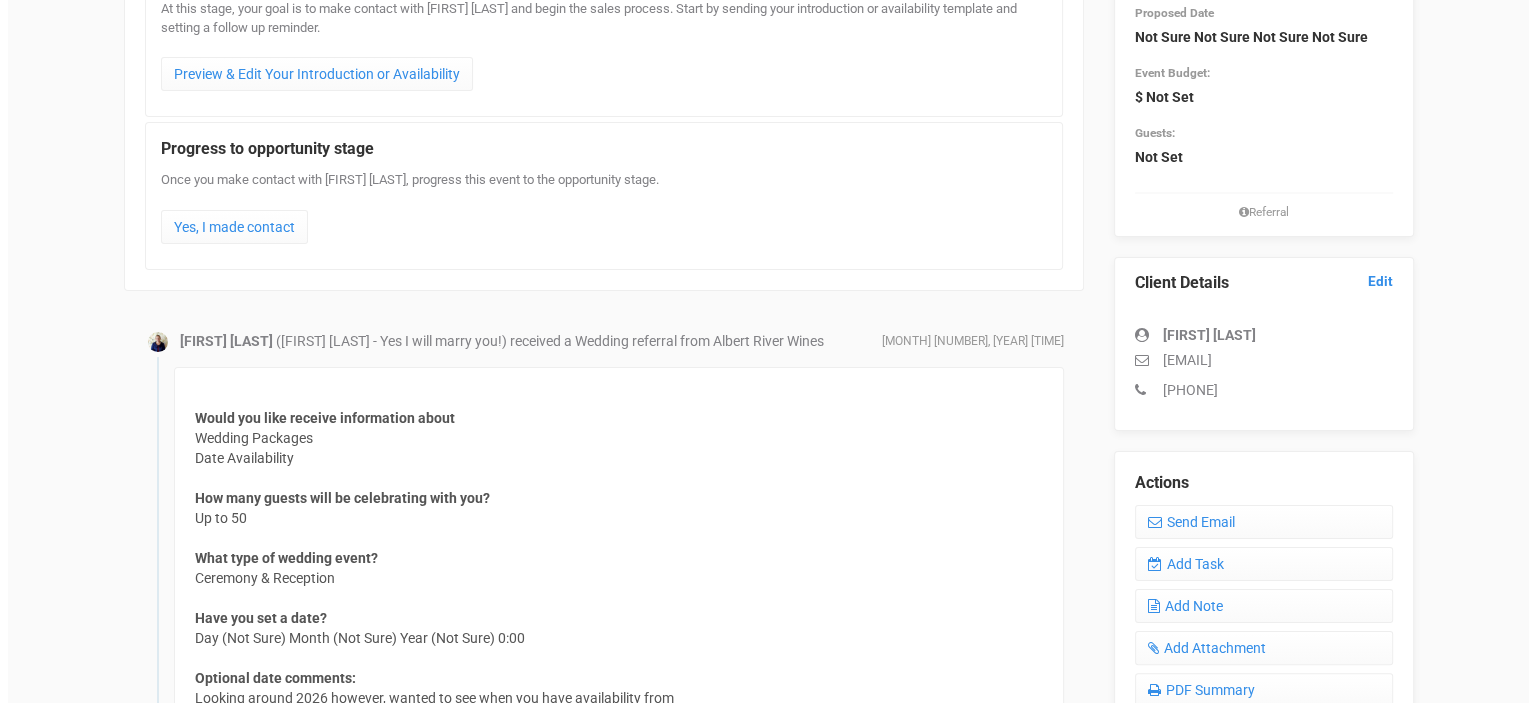 scroll, scrollTop: 0, scrollLeft: 0, axis: both 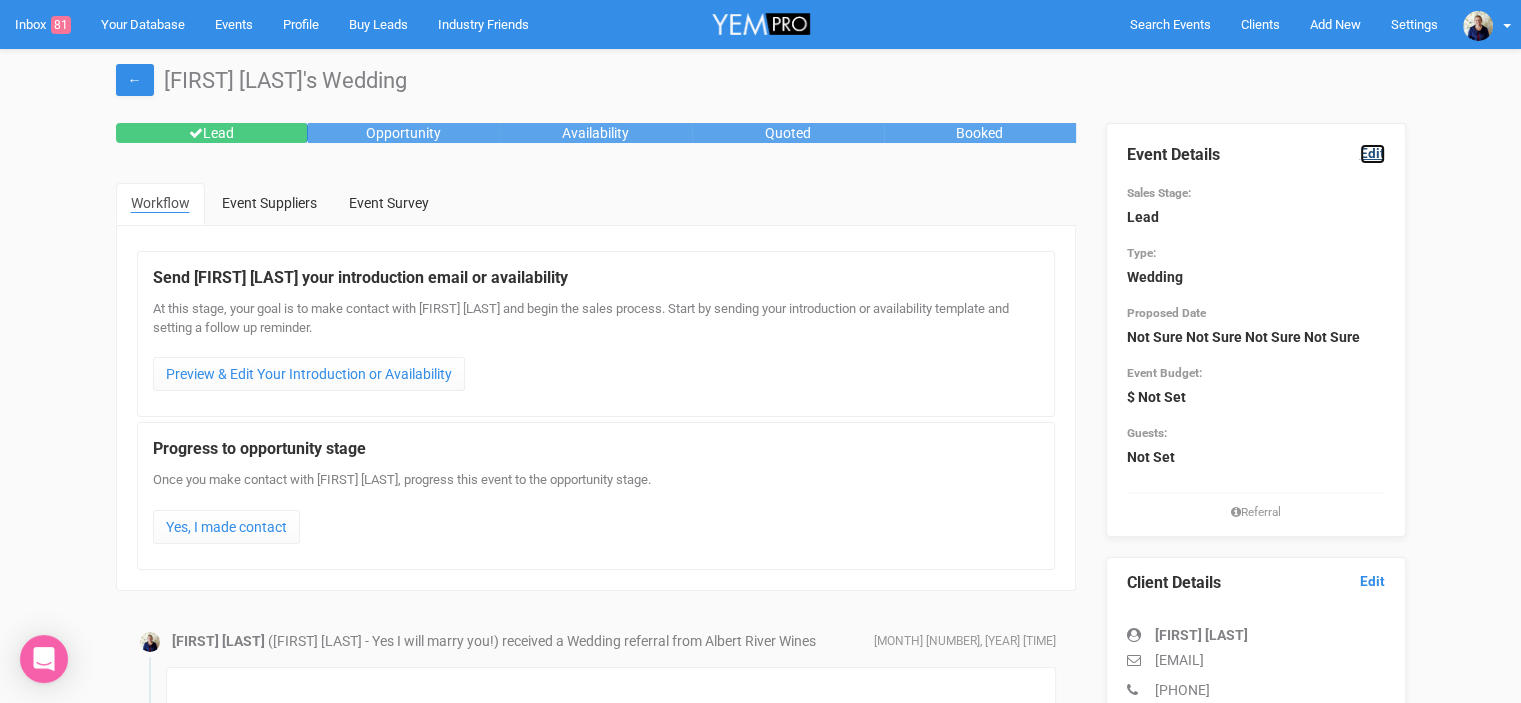 click on "Edit" at bounding box center (1372, 153) 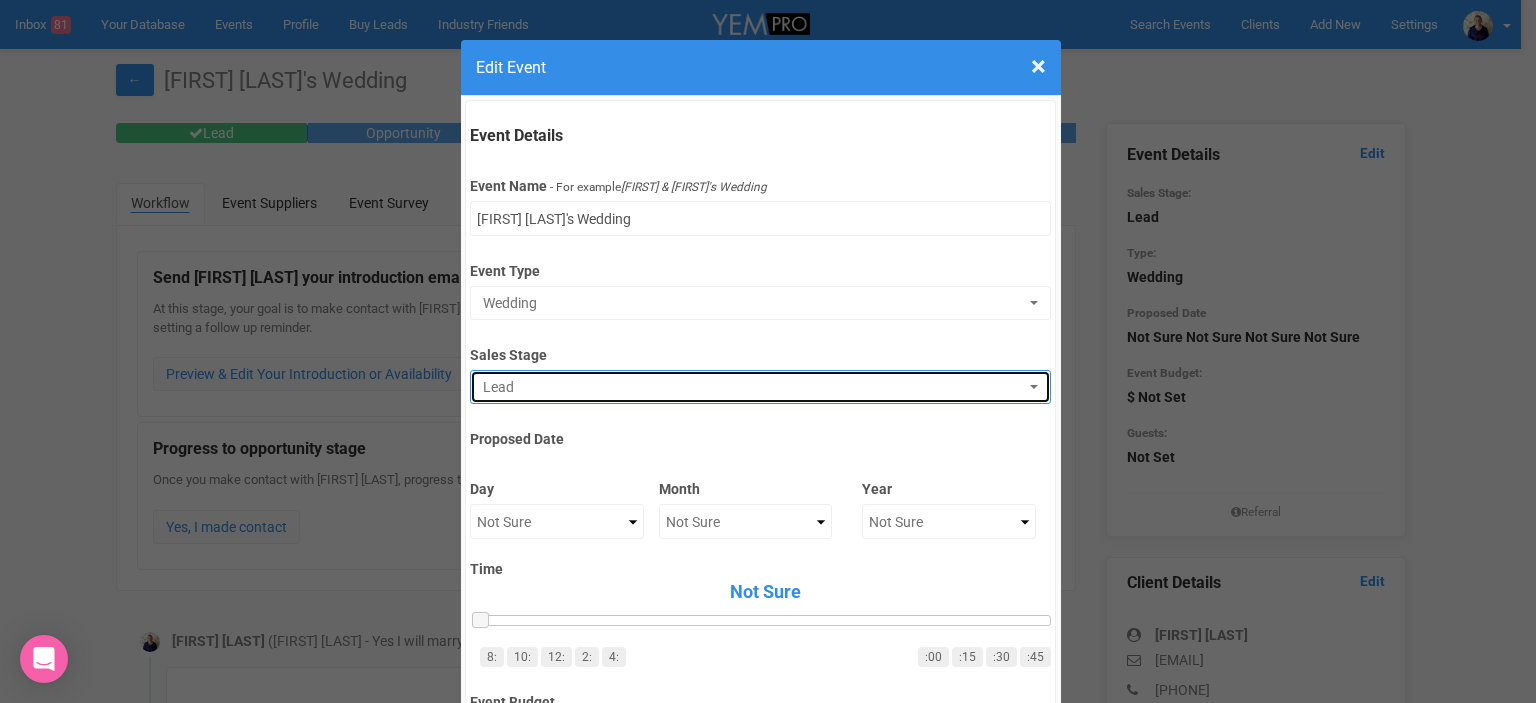 click on "Lead" at bounding box center (754, 387) 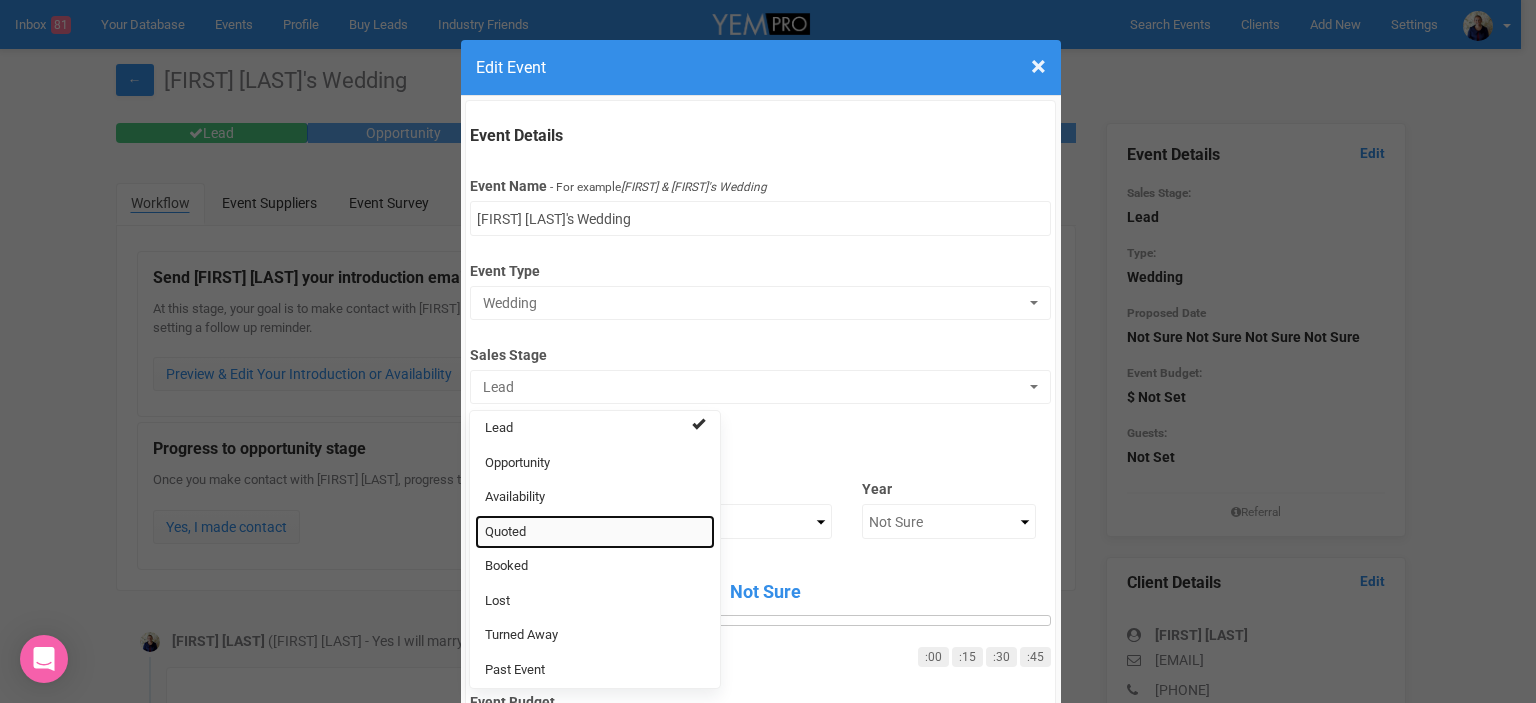 click on "Quoted" at bounding box center [595, 532] 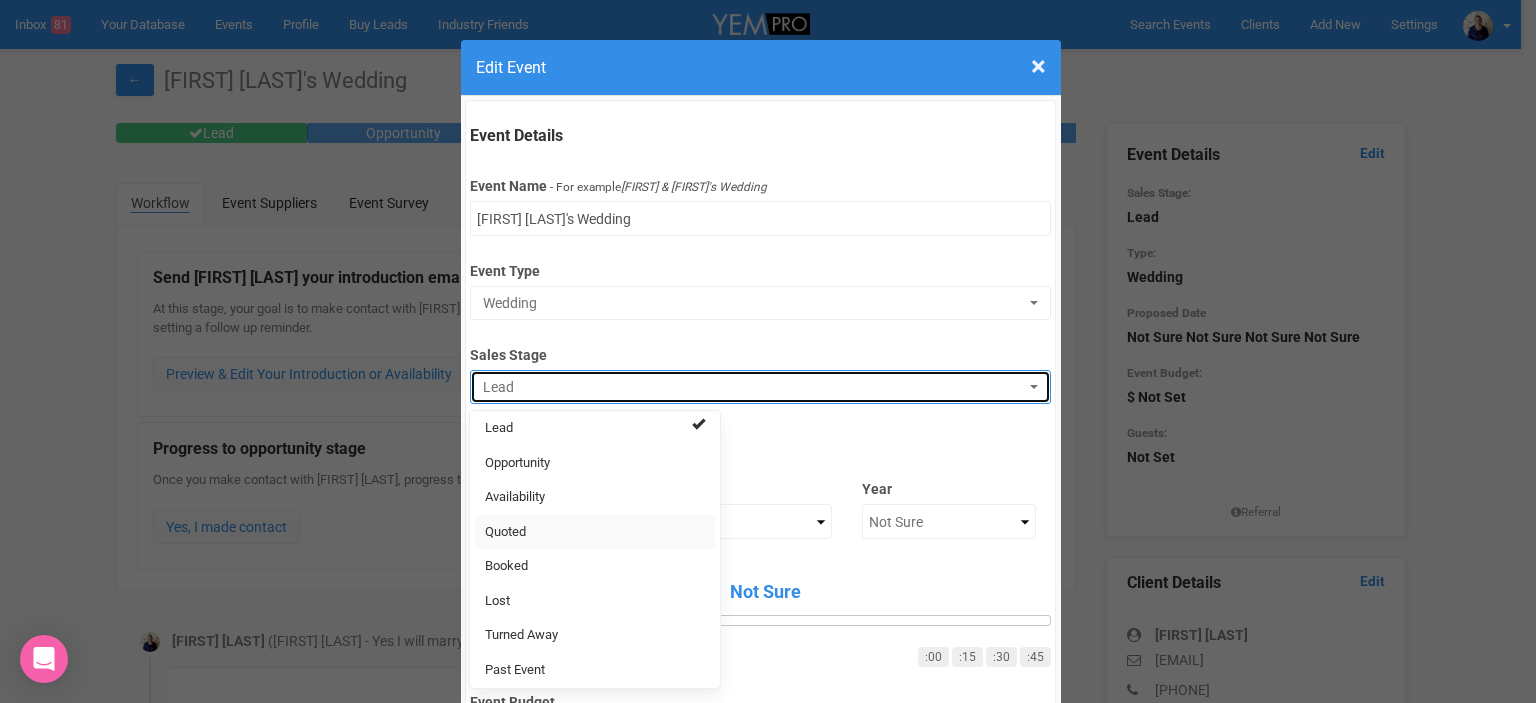select on "9" 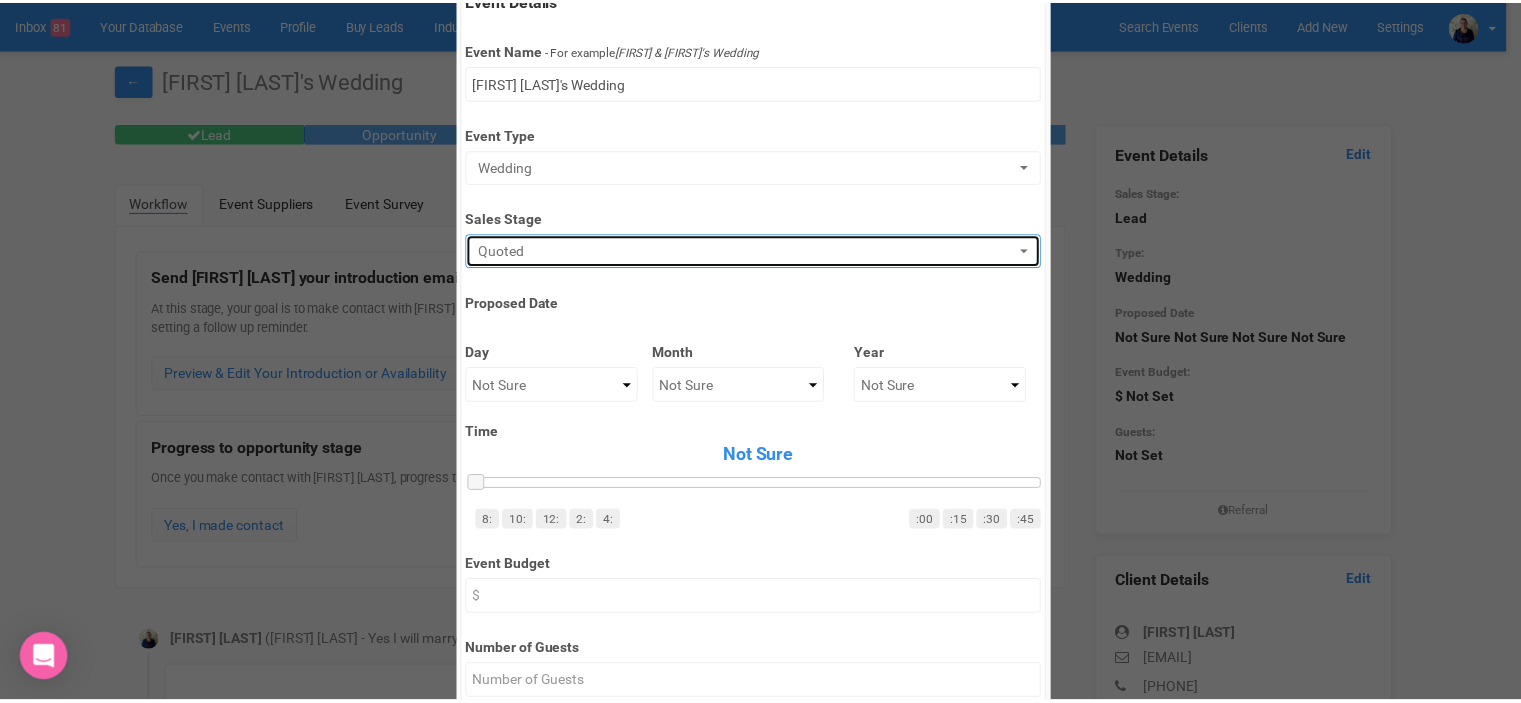 scroll, scrollTop: 600, scrollLeft: 0, axis: vertical 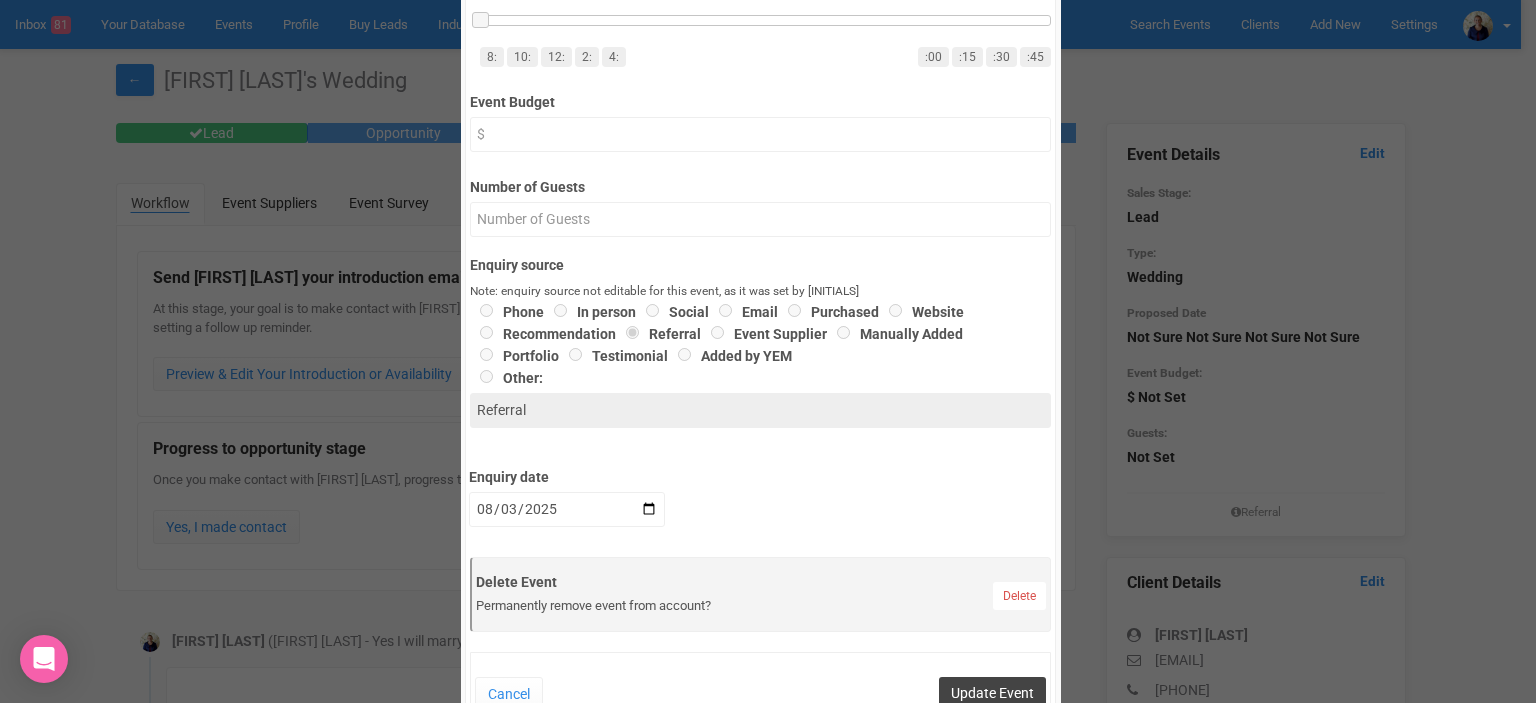 click on "Update Event" at bounding box center [992, 693] 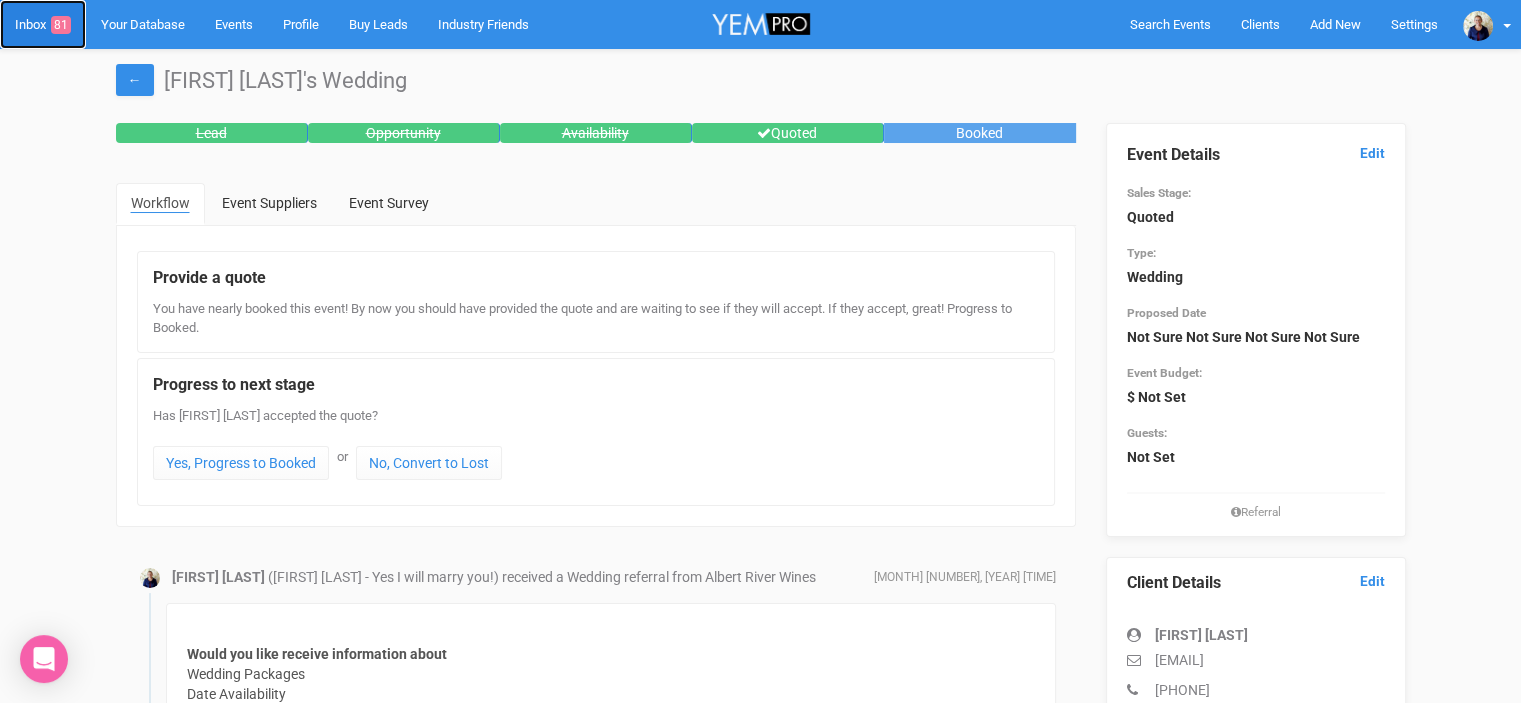 click on "Inbox 81" at bounding box center [43, 24] 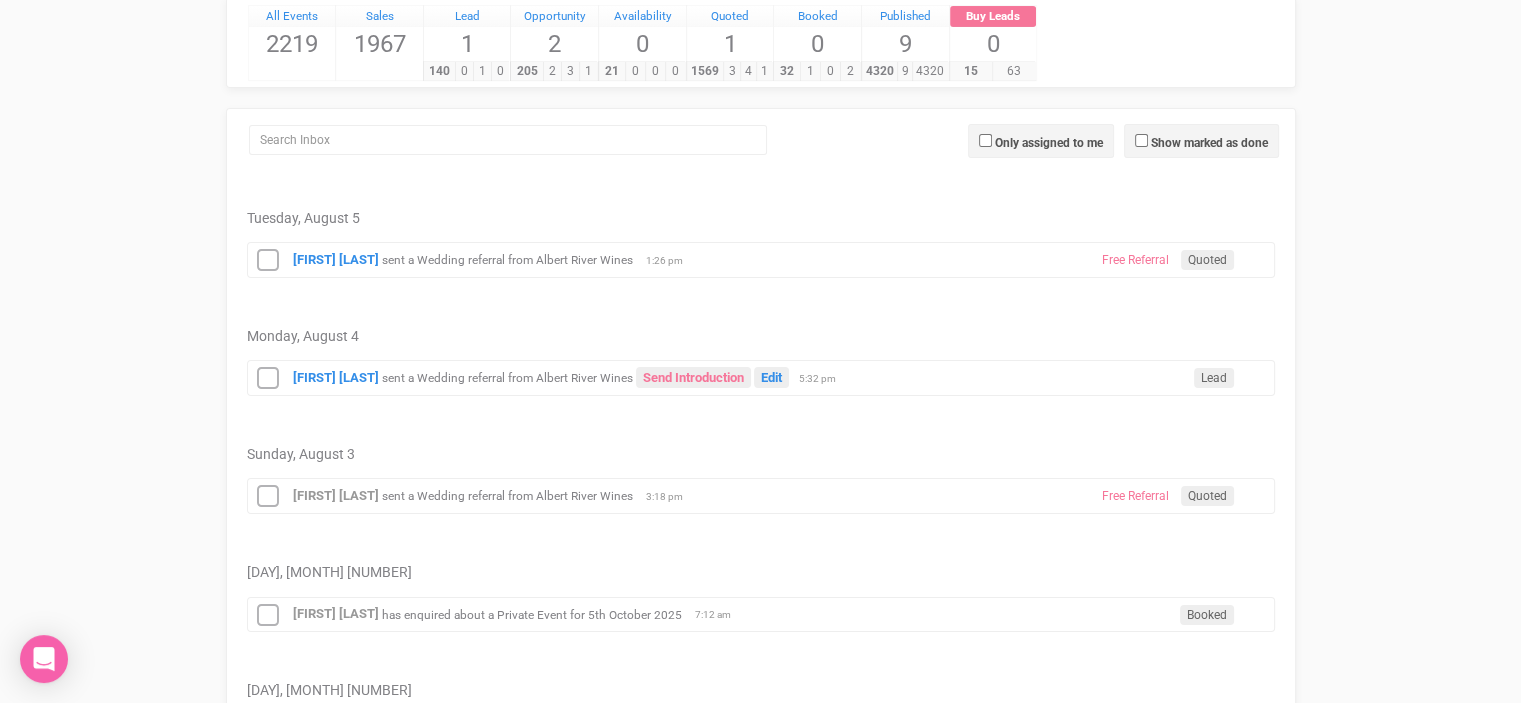 scroll, scrollTop: 300, scrollLeft: 0, axis: vertical 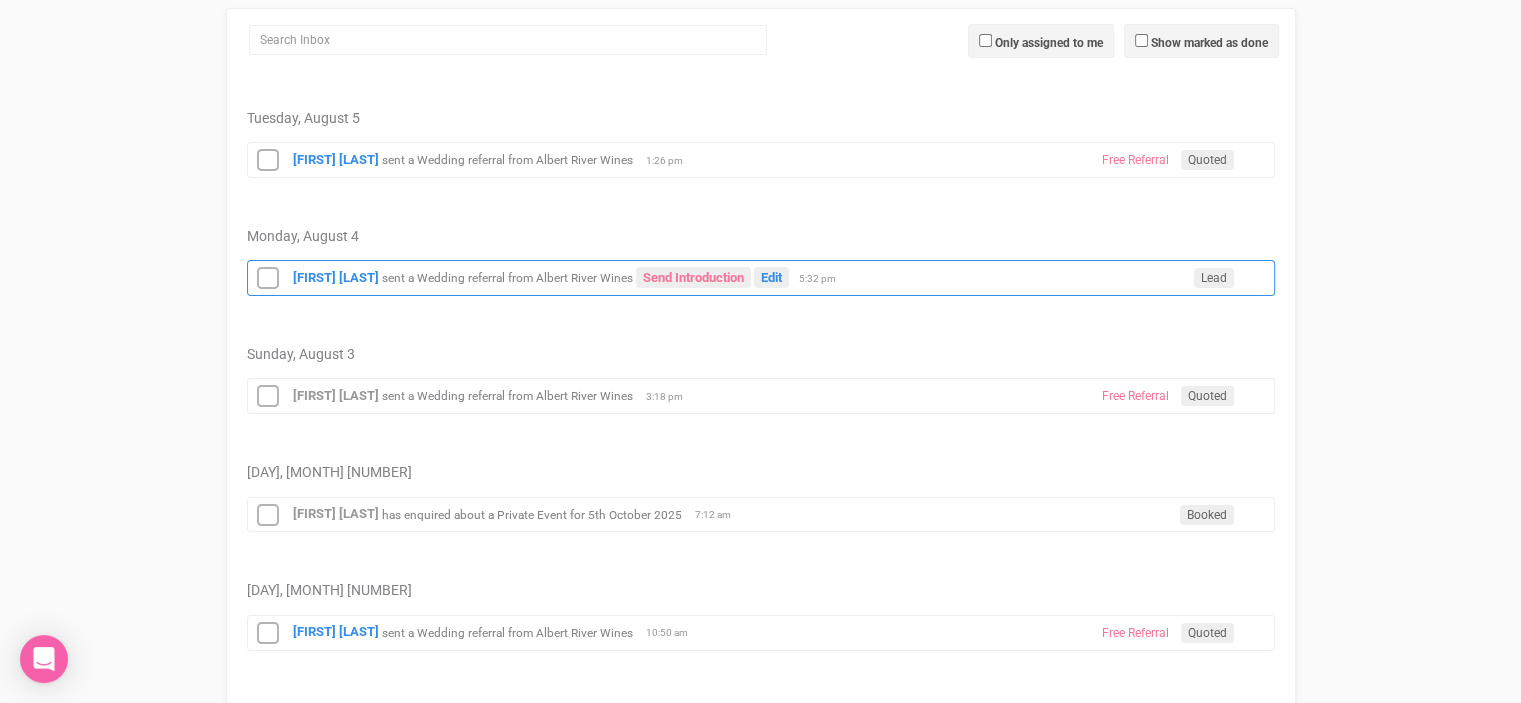 click on "sent a Wedding referral from Albert River Wines" at bounding box center [507, 278] 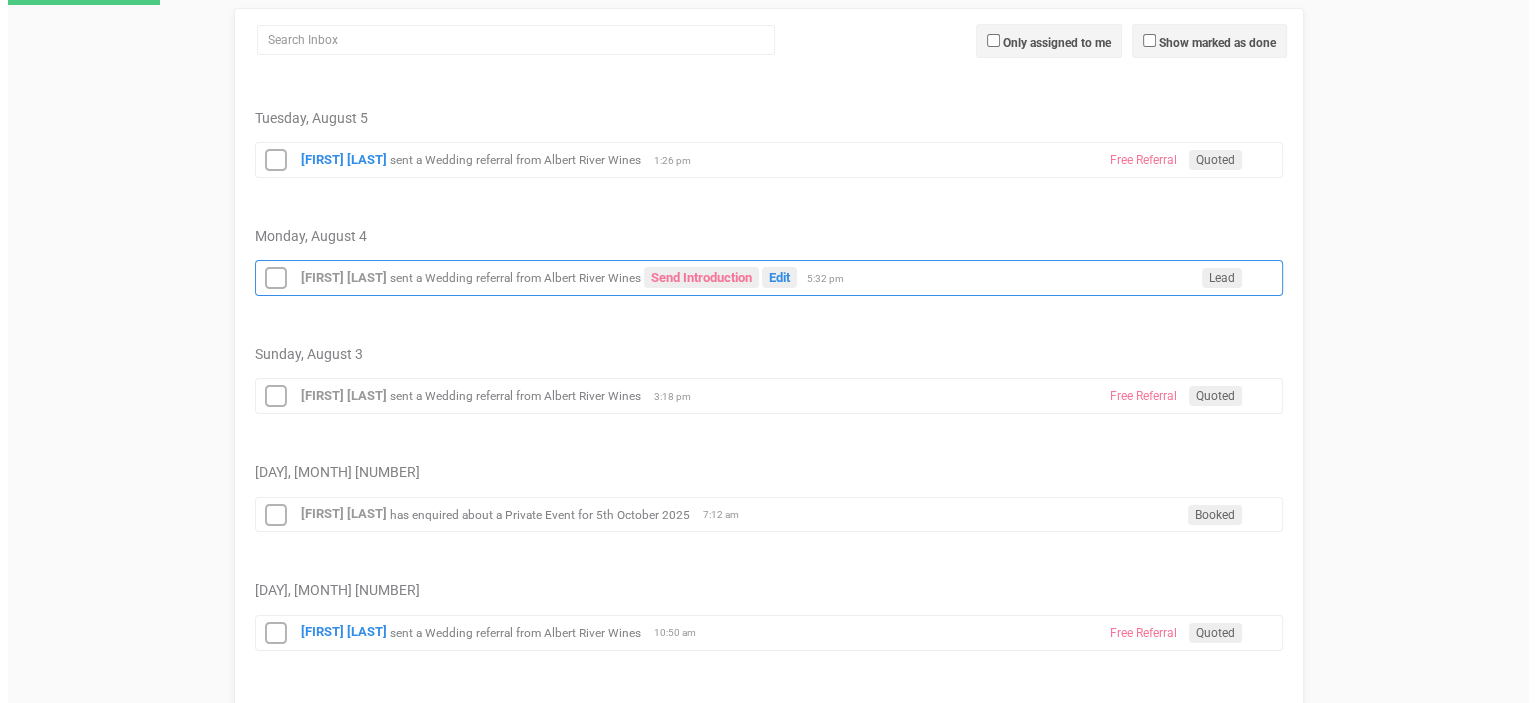 scroll, scrollTop: 0, scrollLeft: 0, axis: both 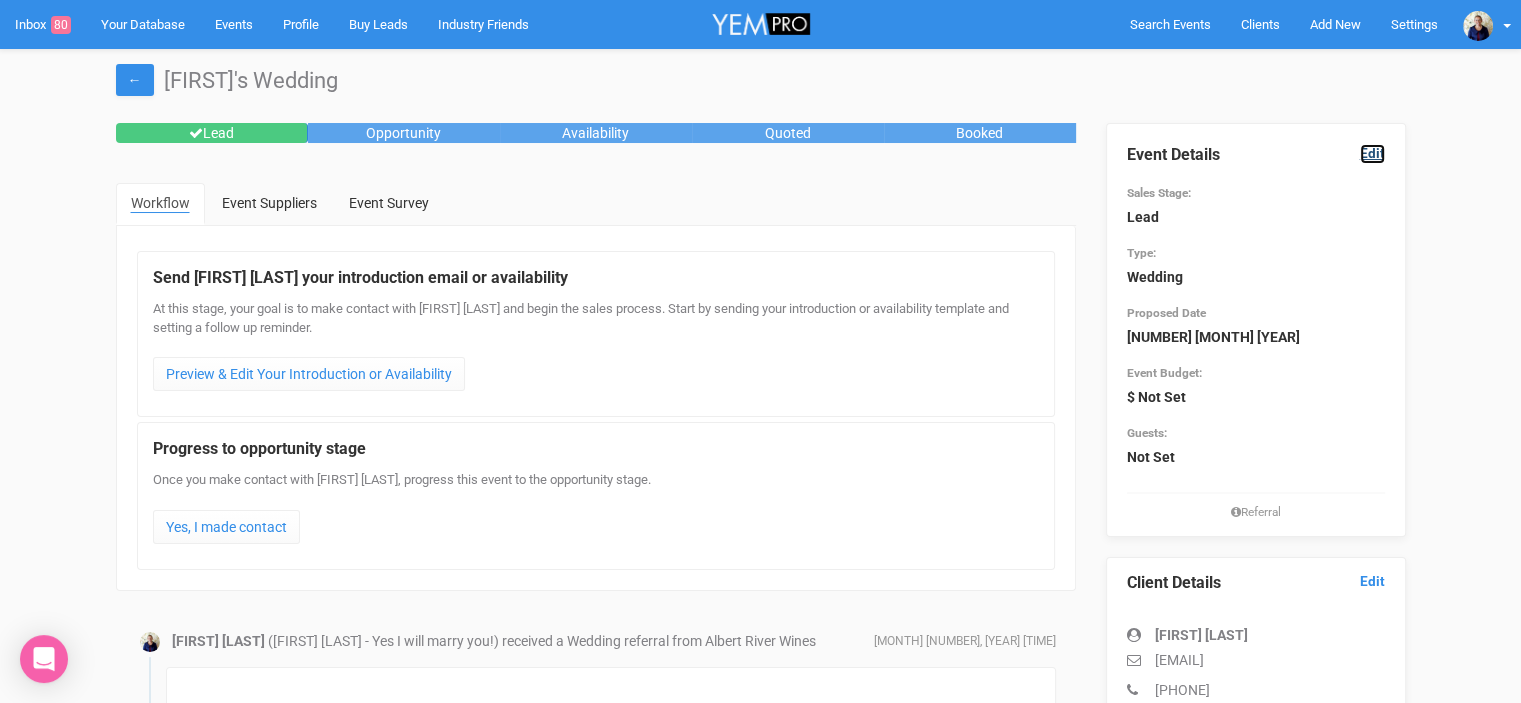 click on "Edit" at bounding box center [1372, 153] 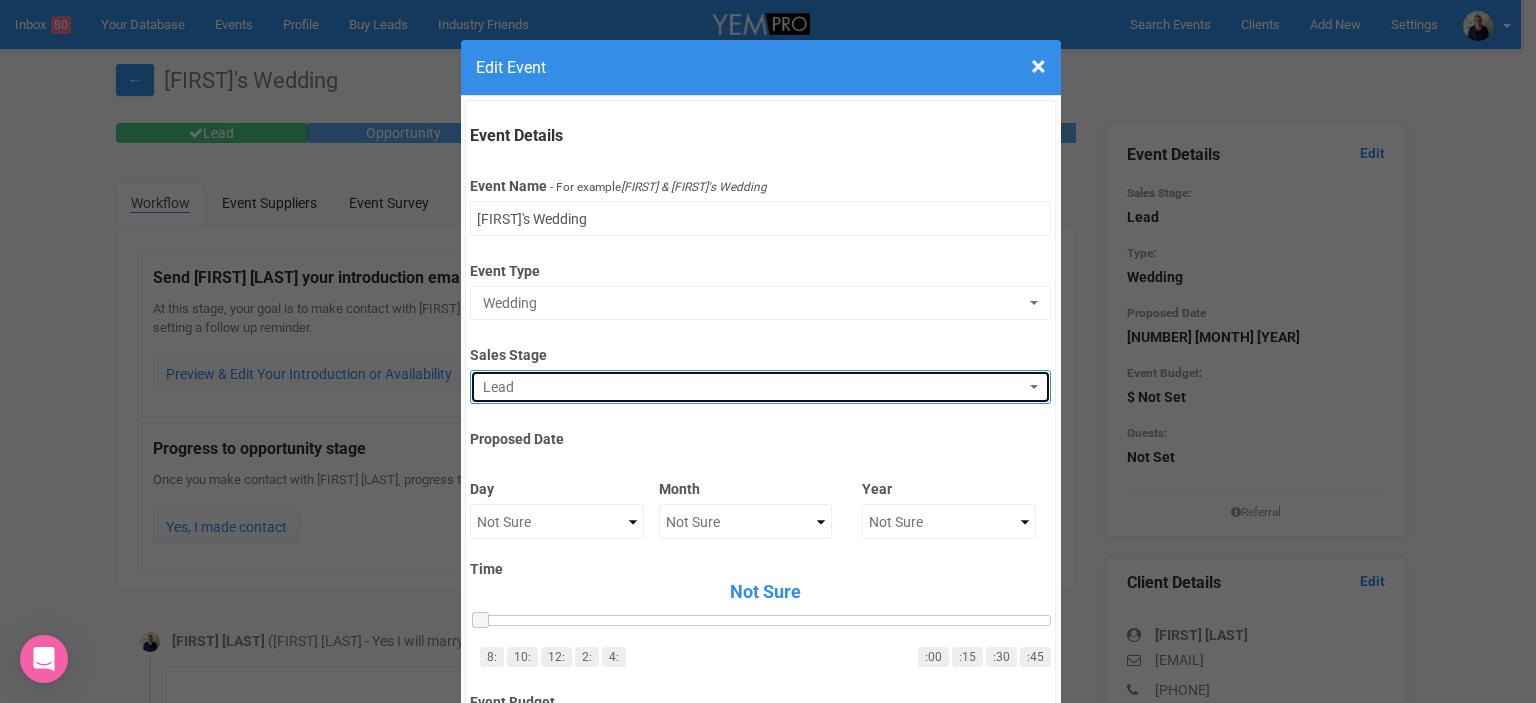 click on "Lead" at bounding box center [754, 387] 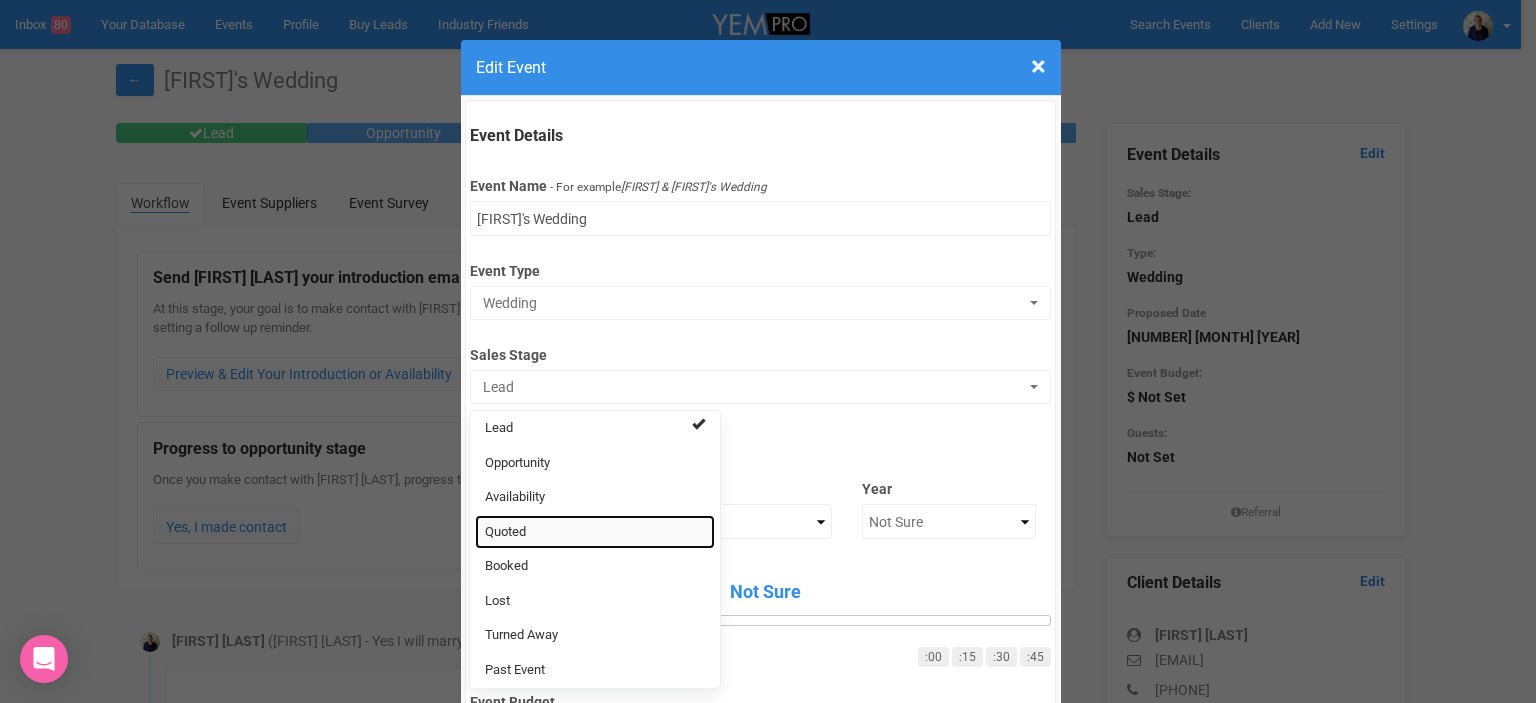 click on "Quoted" at bounding box center (595, 532) 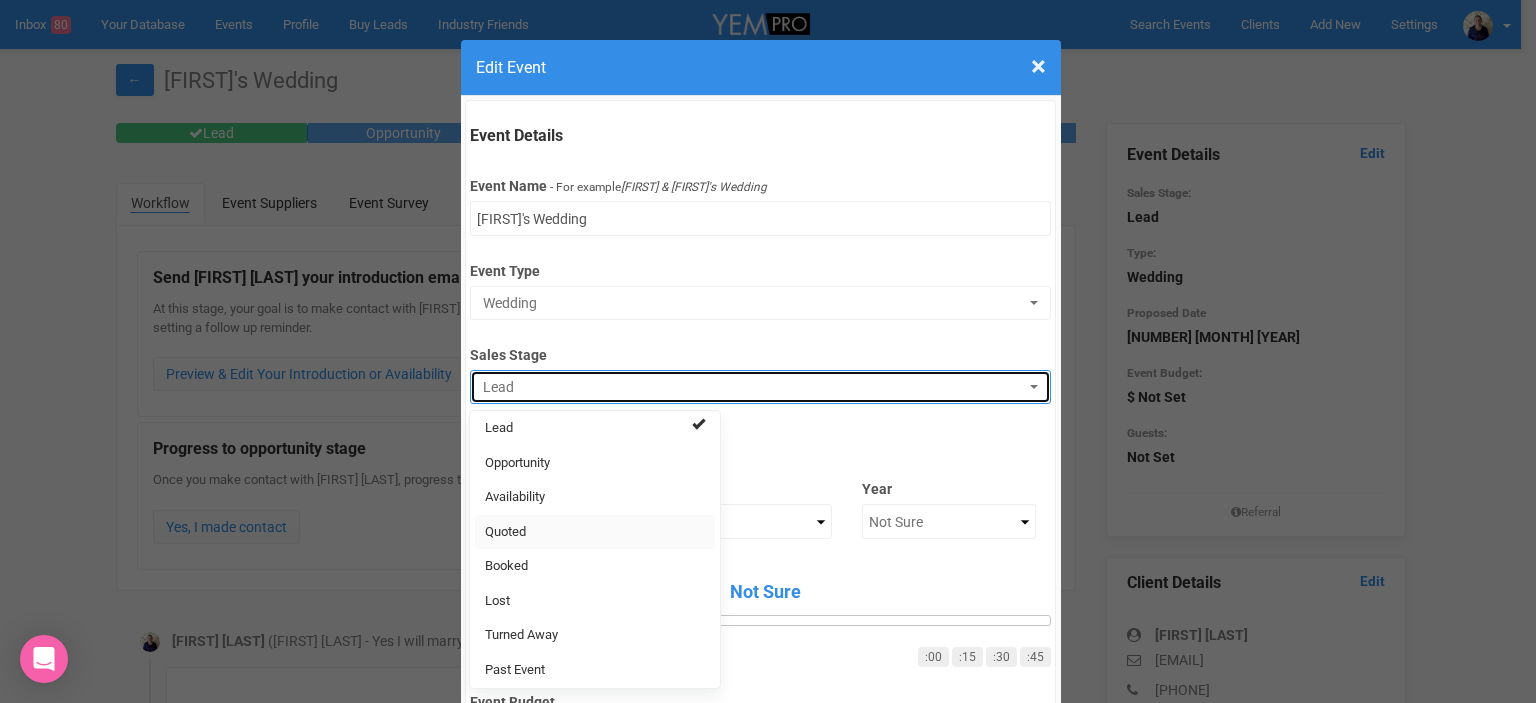 select on "9" 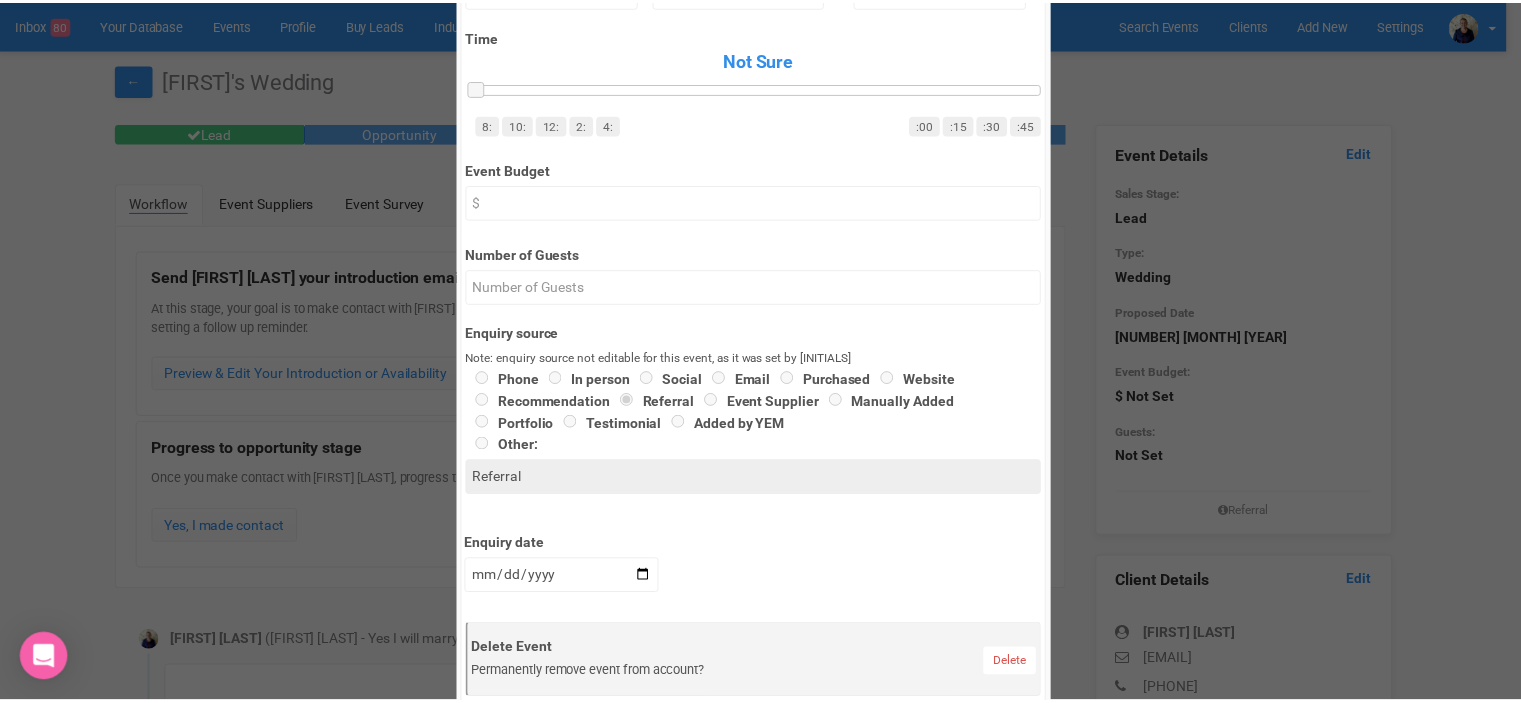 scroll, scrollTop: 600, scrollLeft: 0, axis: vertical 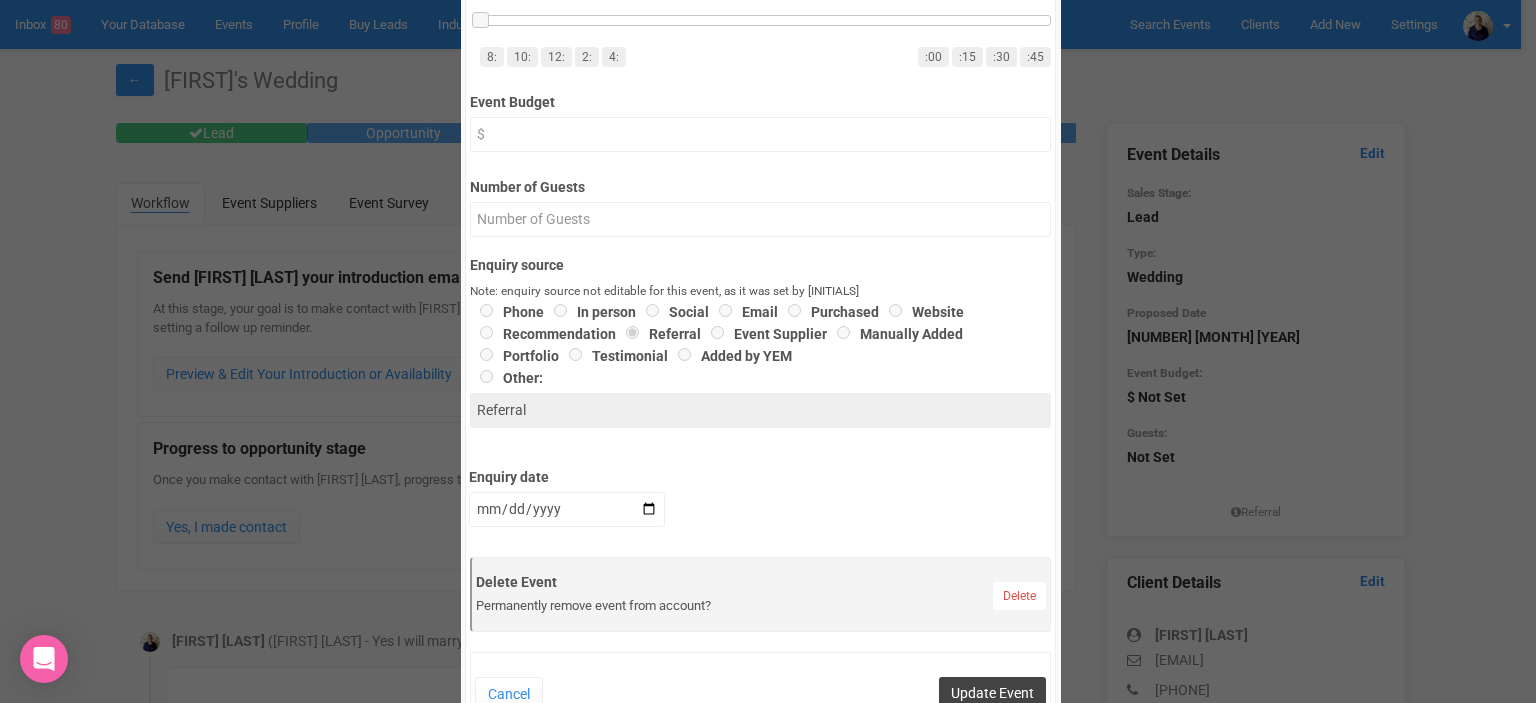 click on "Update Event" at bounding box center (992, 693) 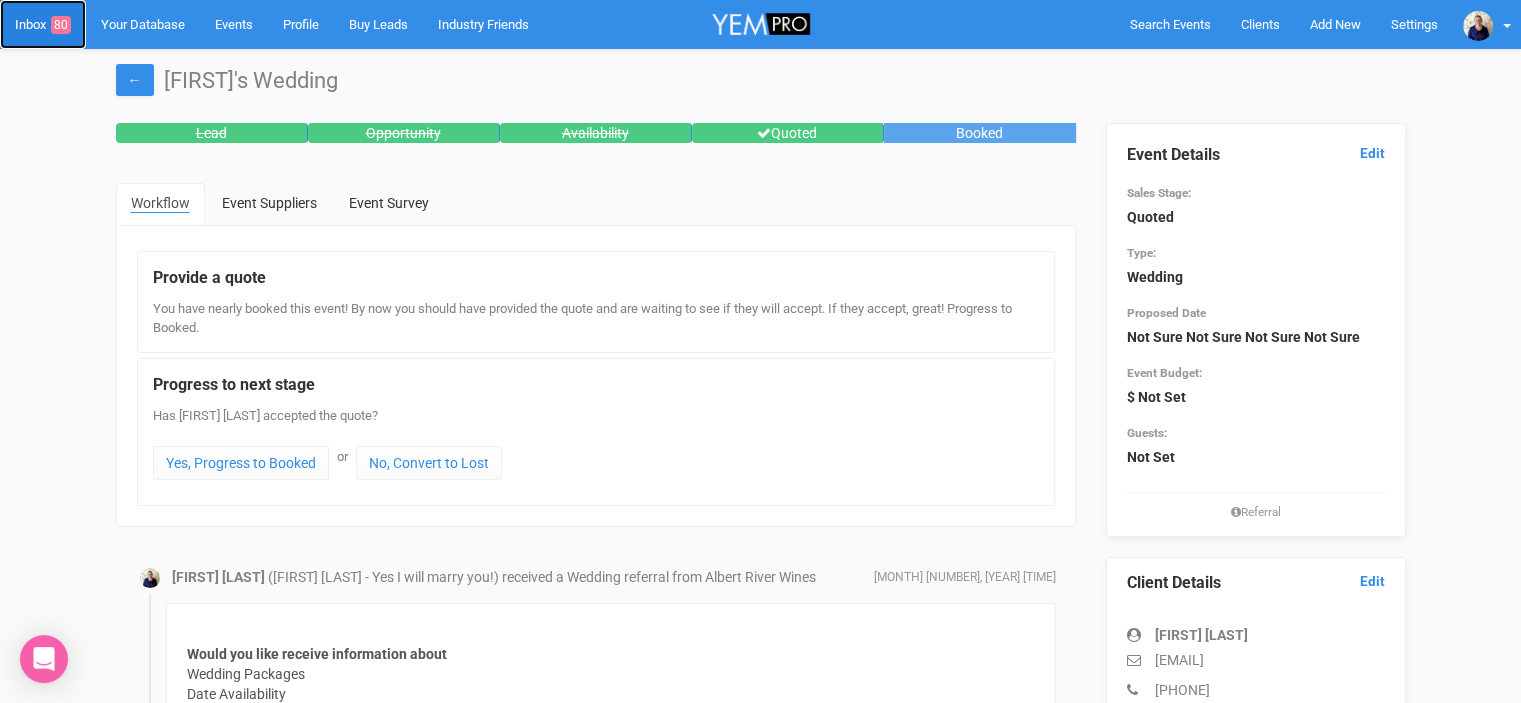 click on "Inbox 80" at bounding box center [43, 24] 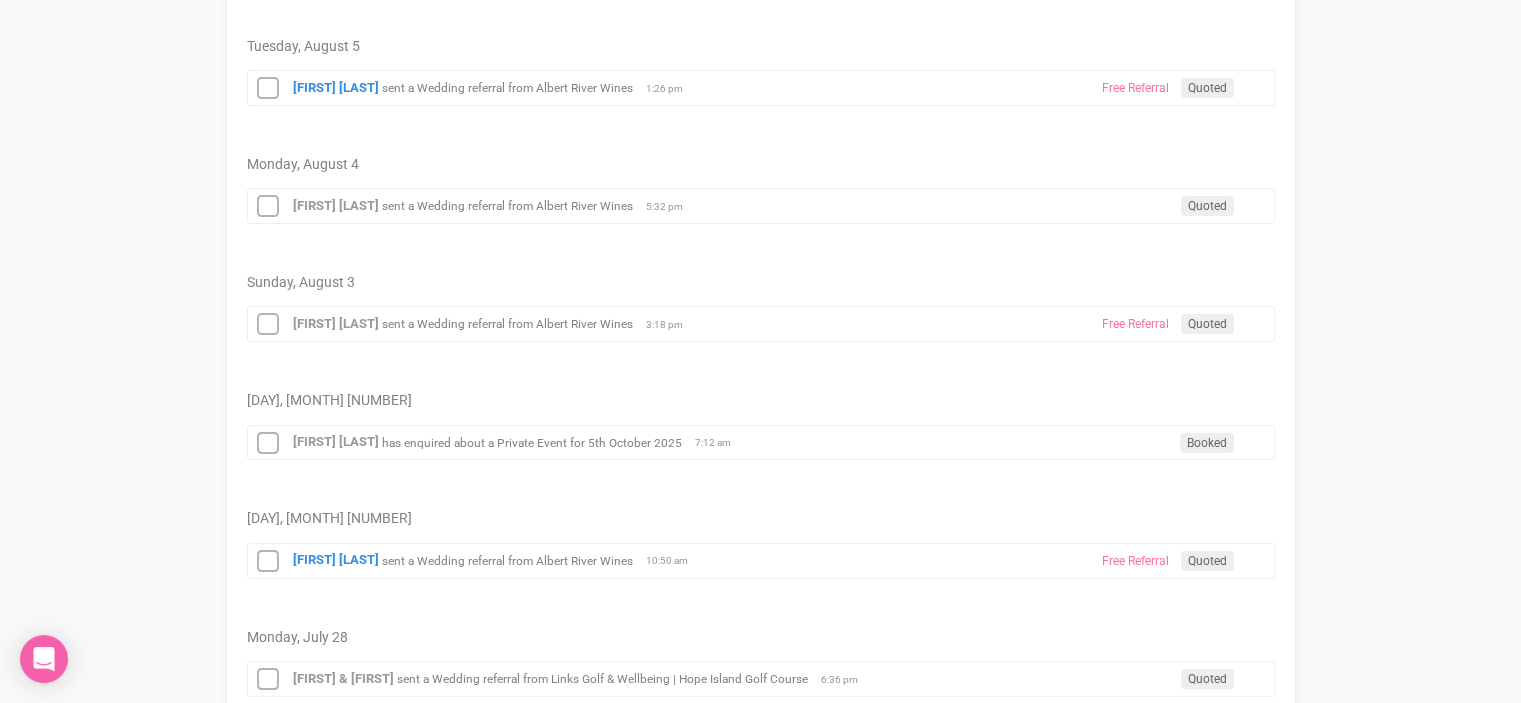 scroll, scrollTop: 0, scrollLeft: 0, axis: both 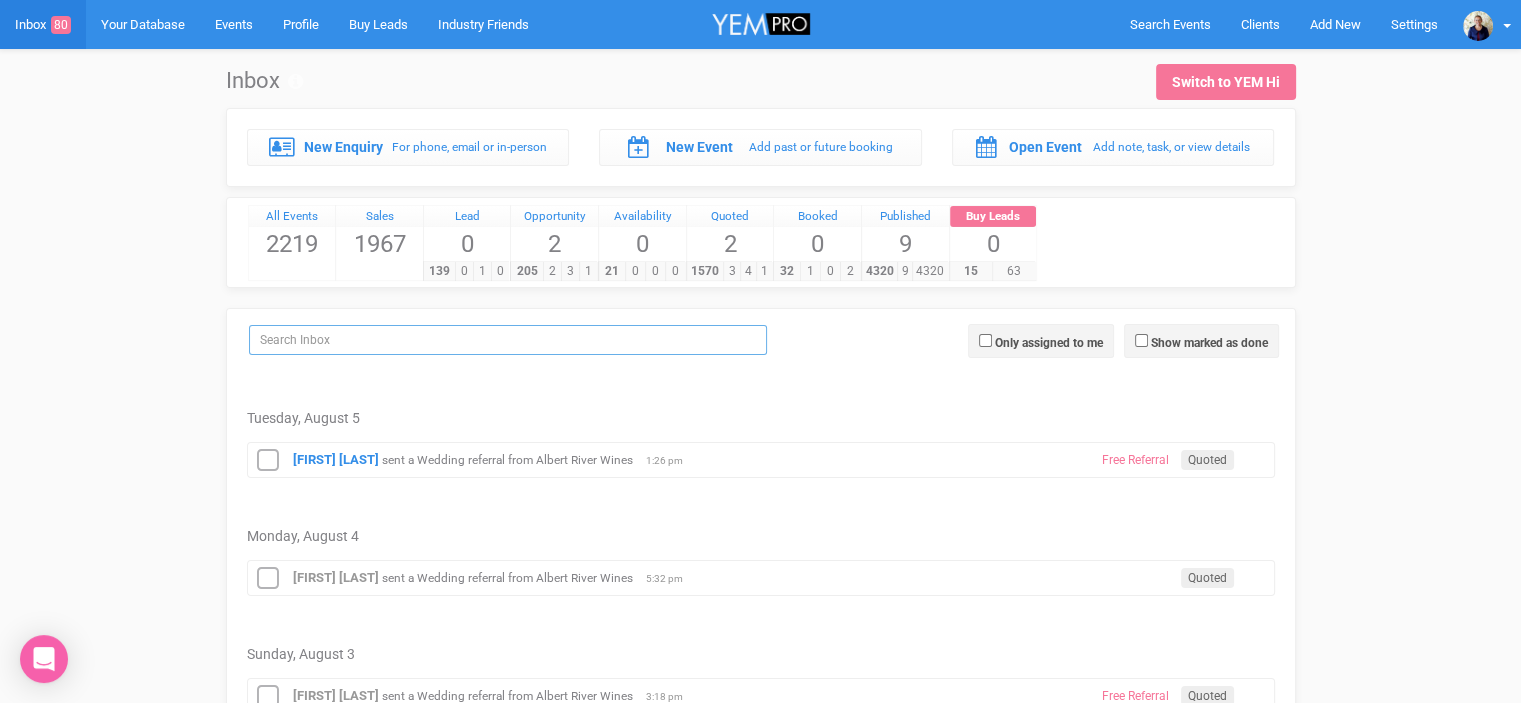 click at bounding box center (508, 340) 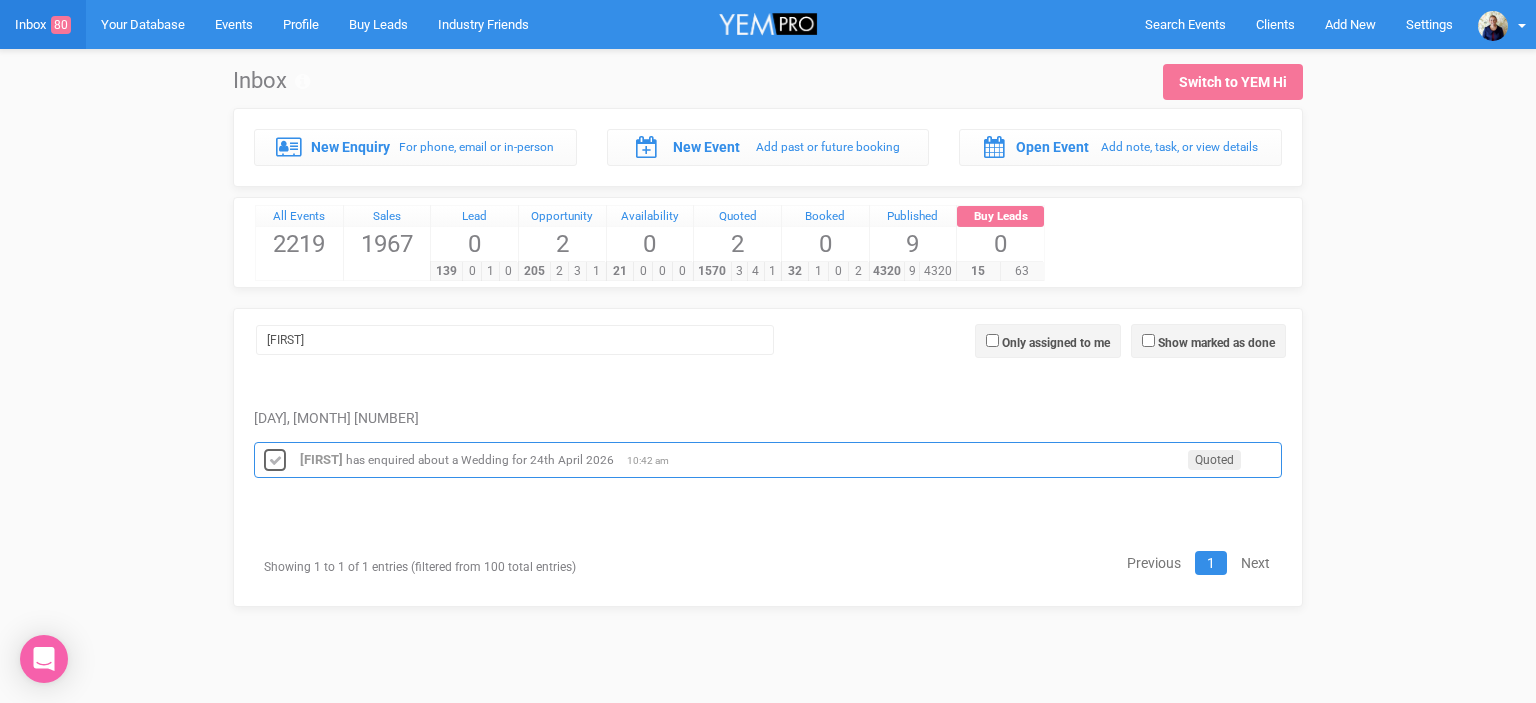 click at bounding box center (275, 461) 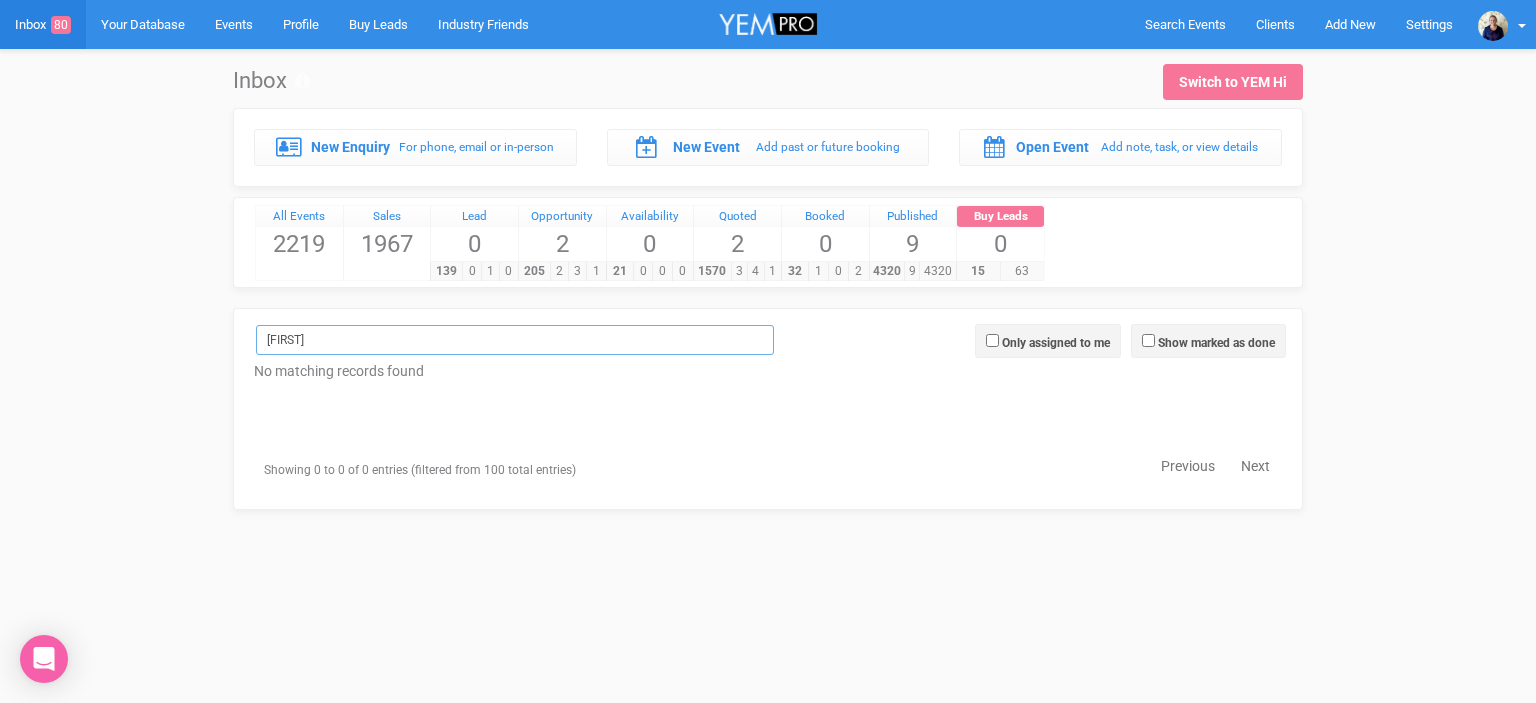click on "[FIRST]" at bounding box center [515, 340] 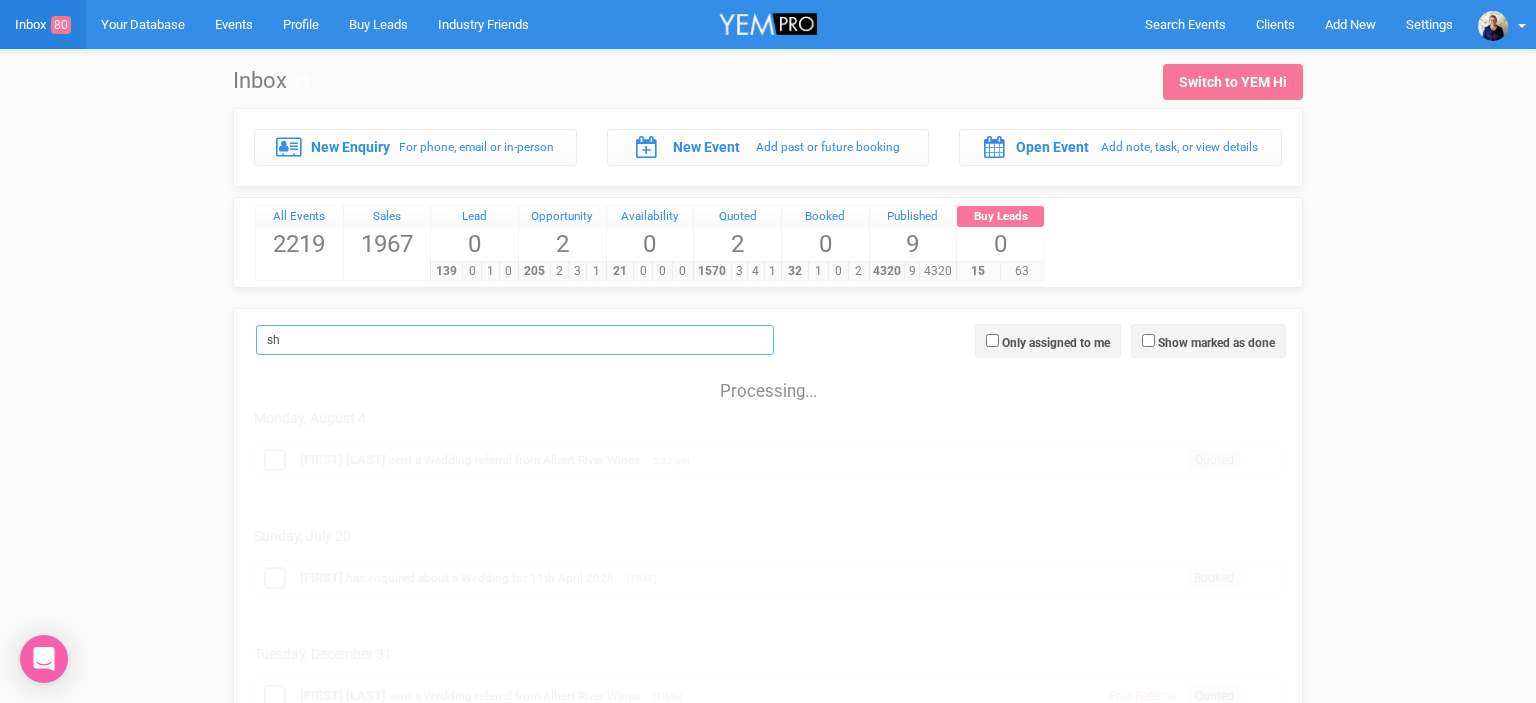 type on "s" 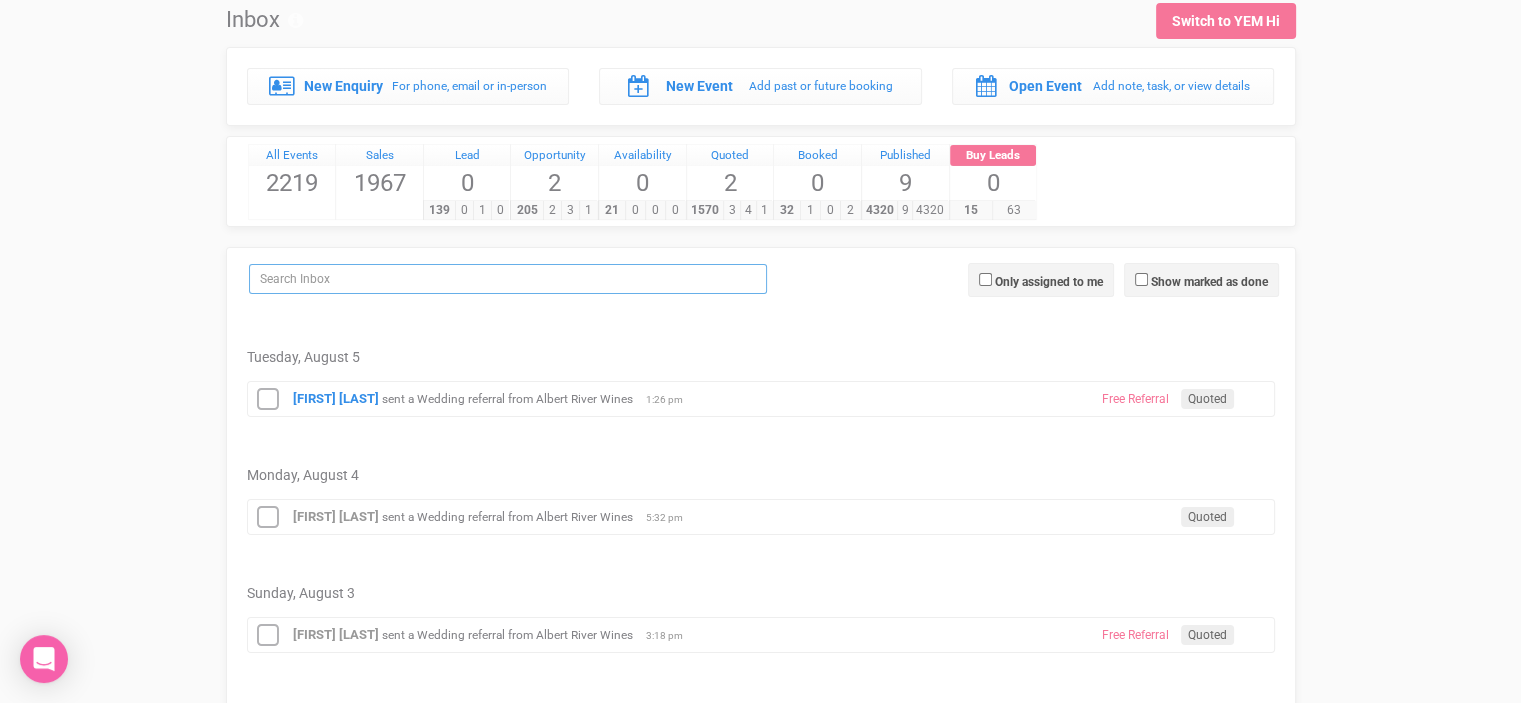 scroll, scrollTop: 0, scrollLeft: 0, axis: both 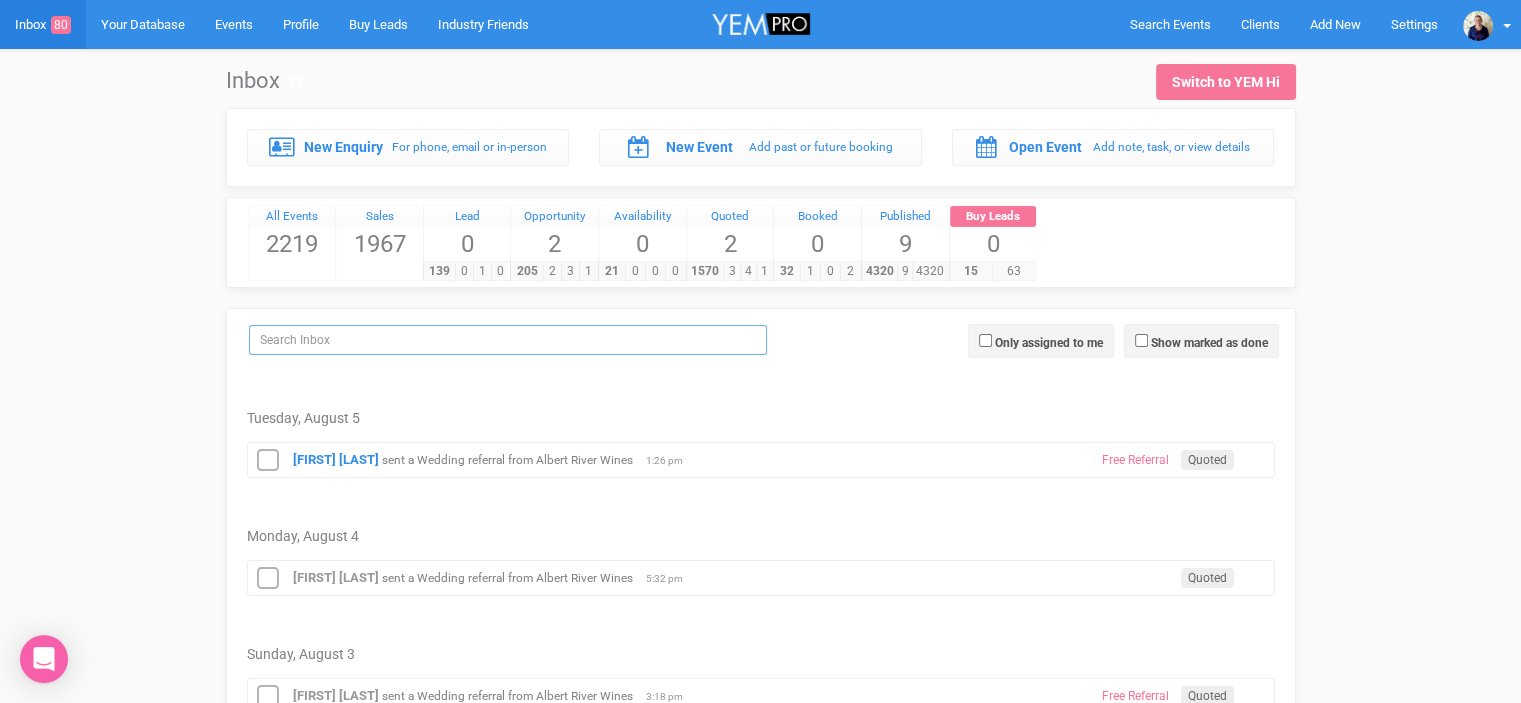 type 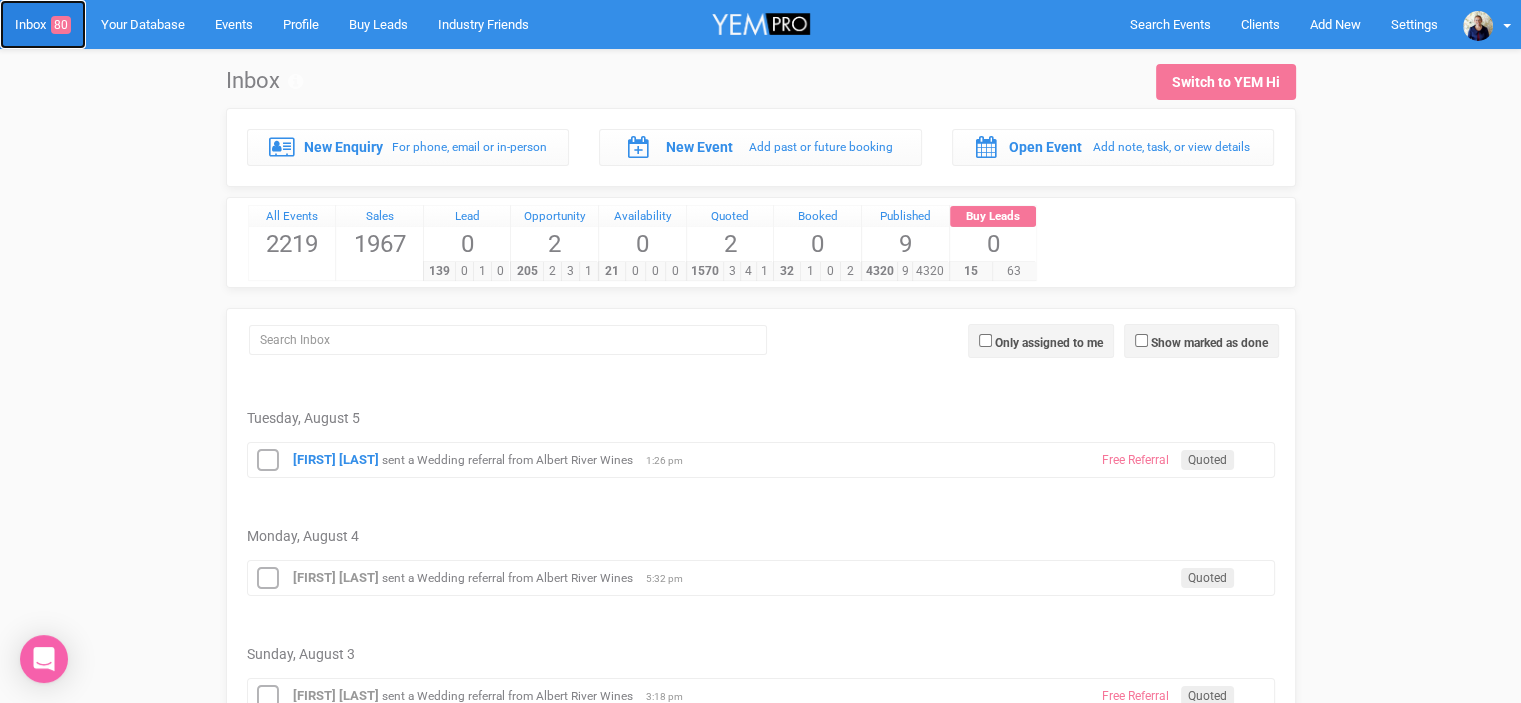 click on "Inbox 80" at bounding box center (43, 24) 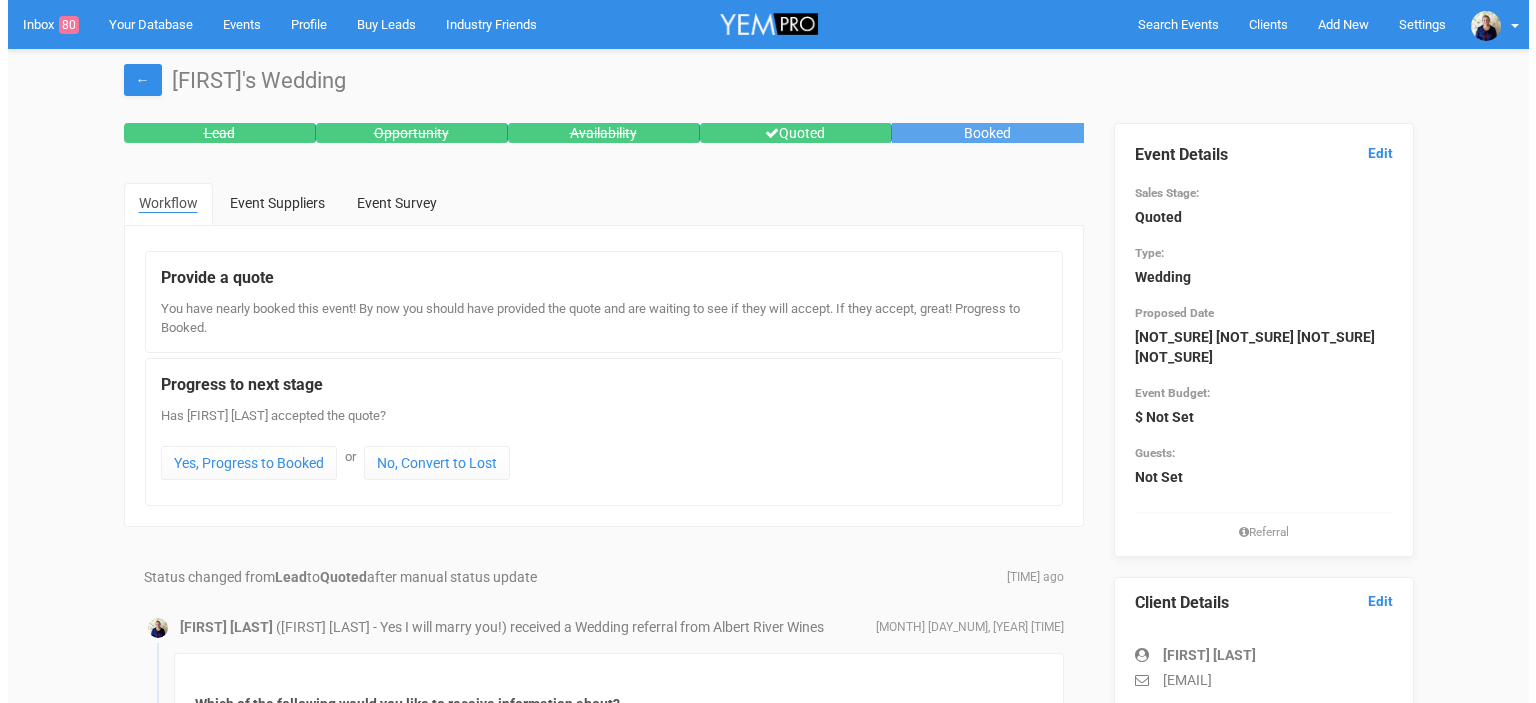 scroll, scrollTop: 0, scrollLeft: 0, axis: both 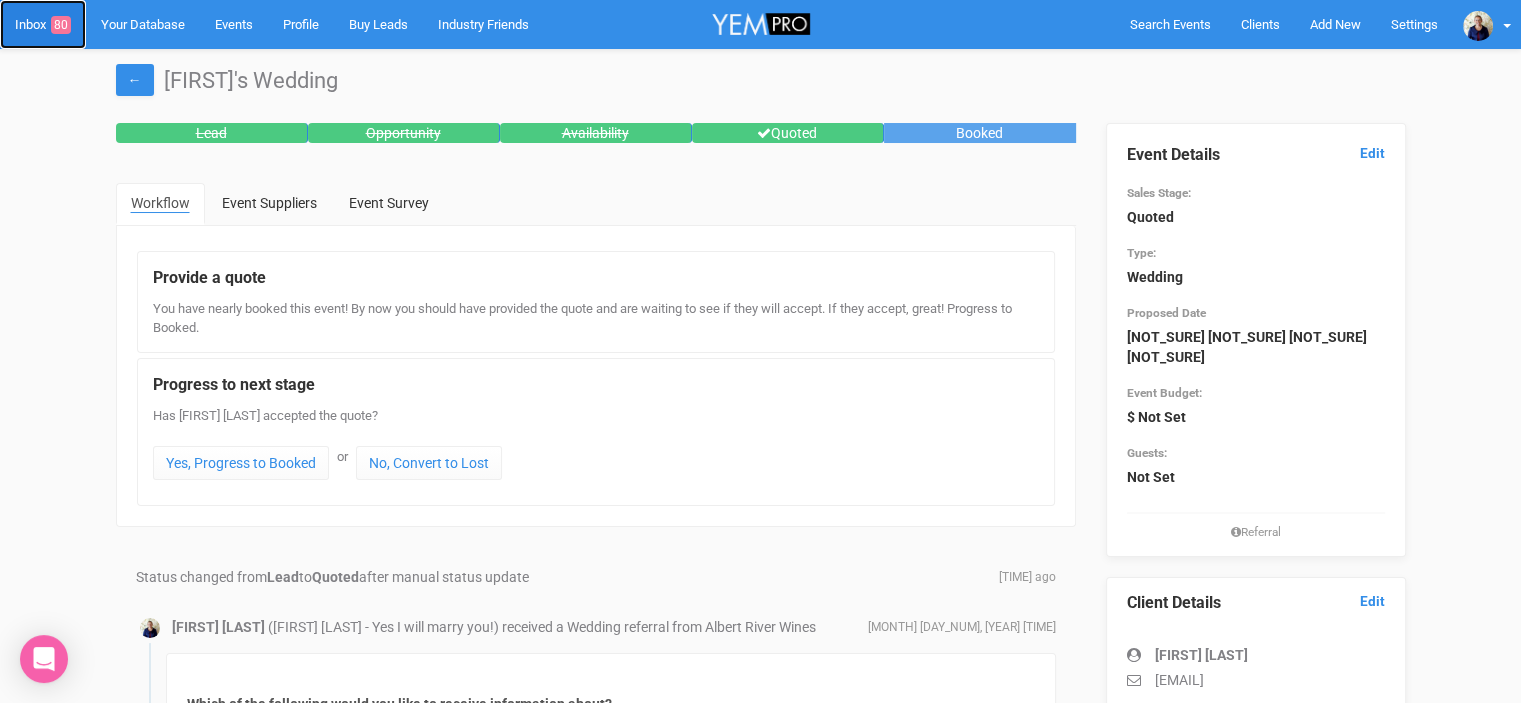 click on "Inbox  80" at bounding box center (43, 24) 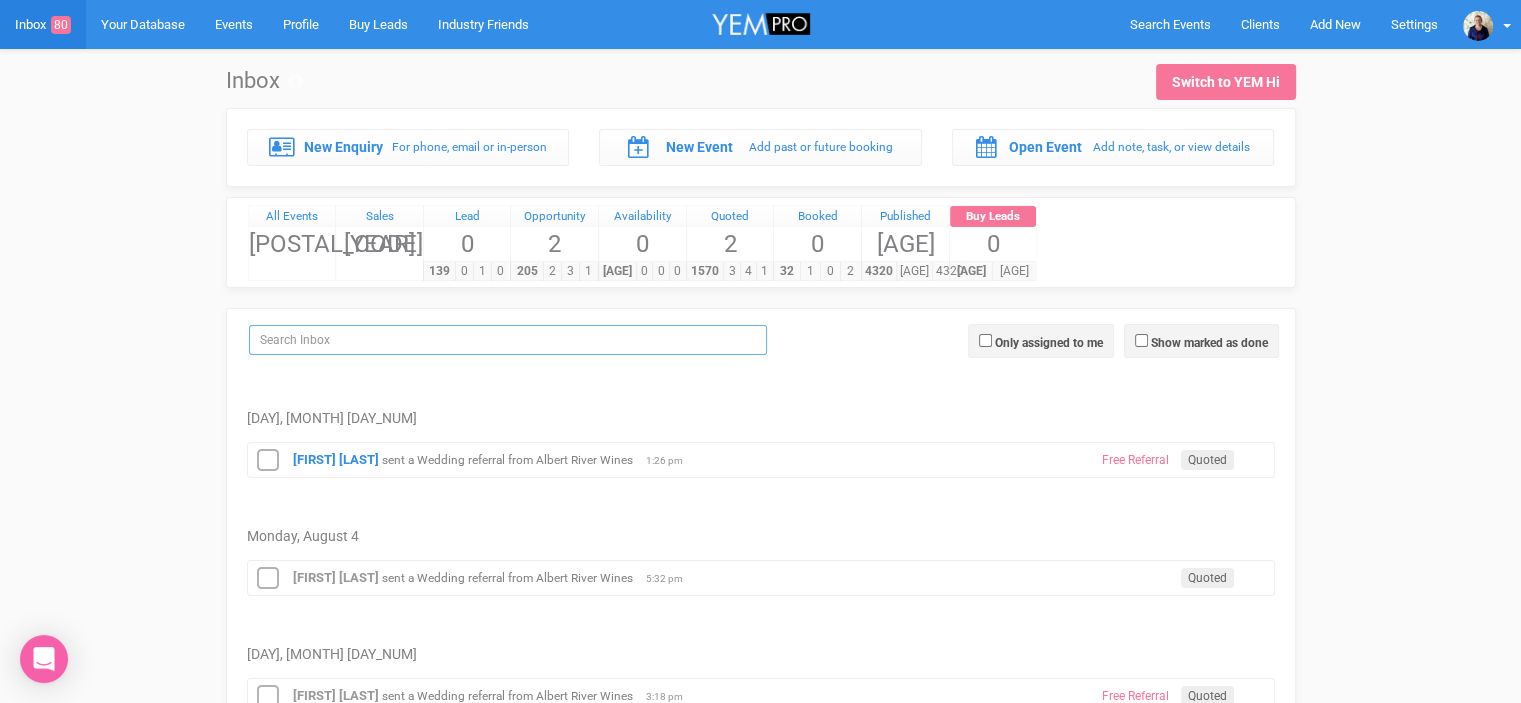 click at bounding box center (508, 340) 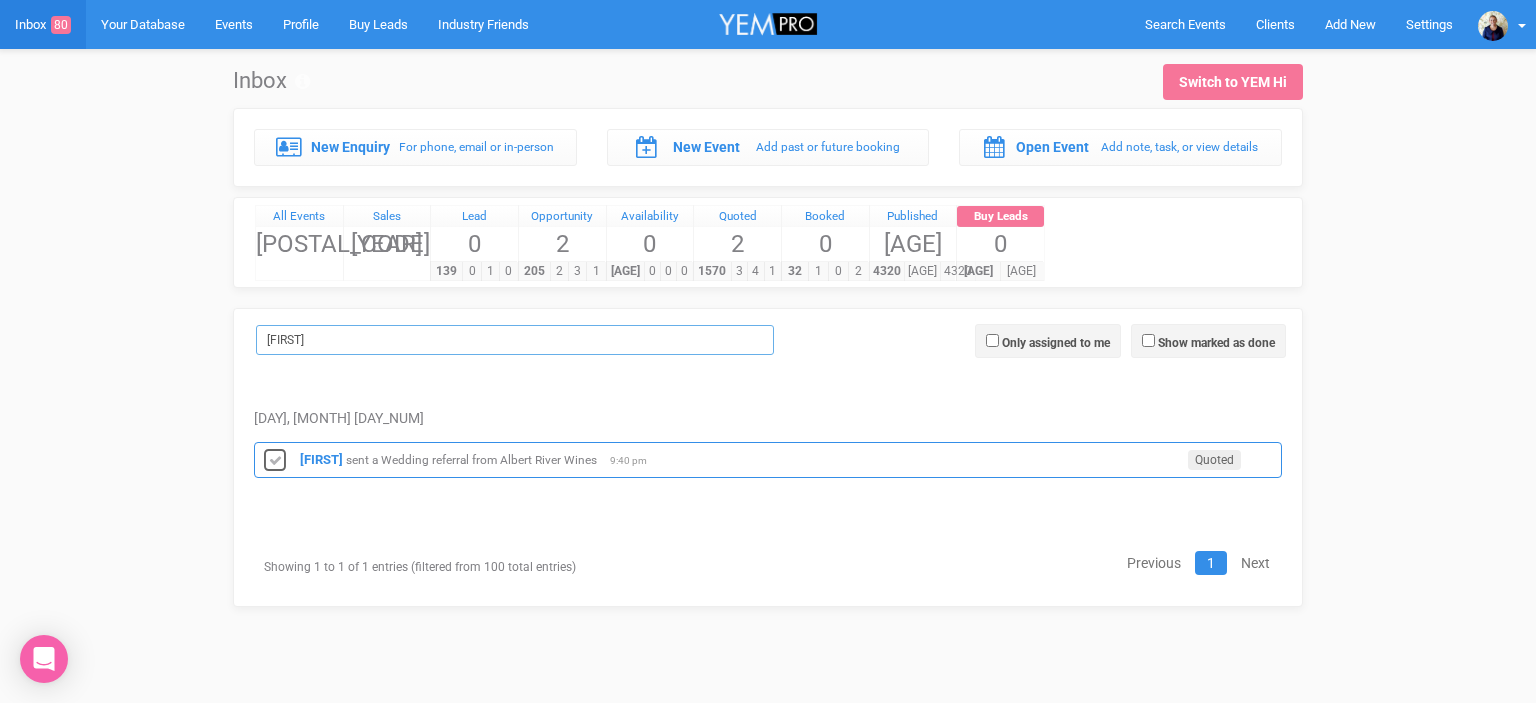 type on "debbie" 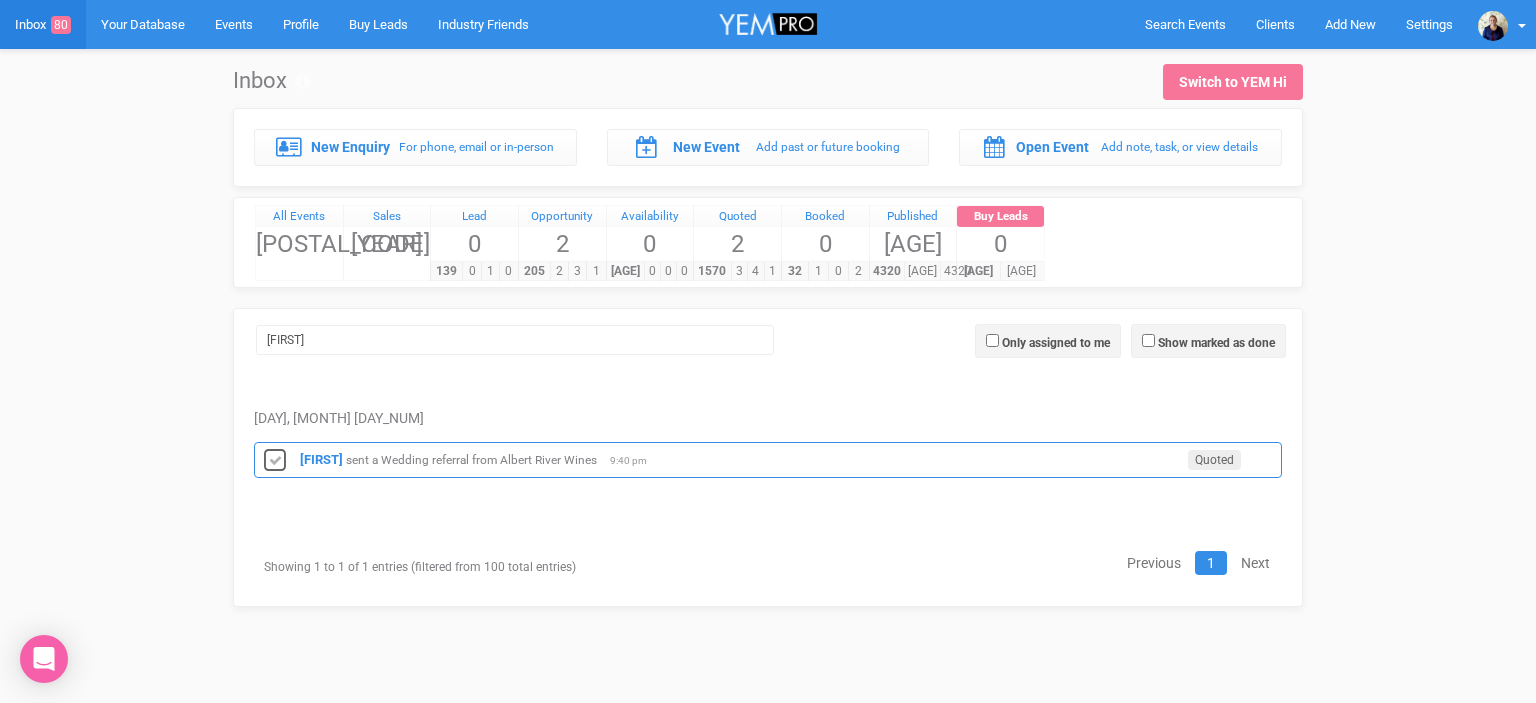 click at bounding box center [275, 461] 